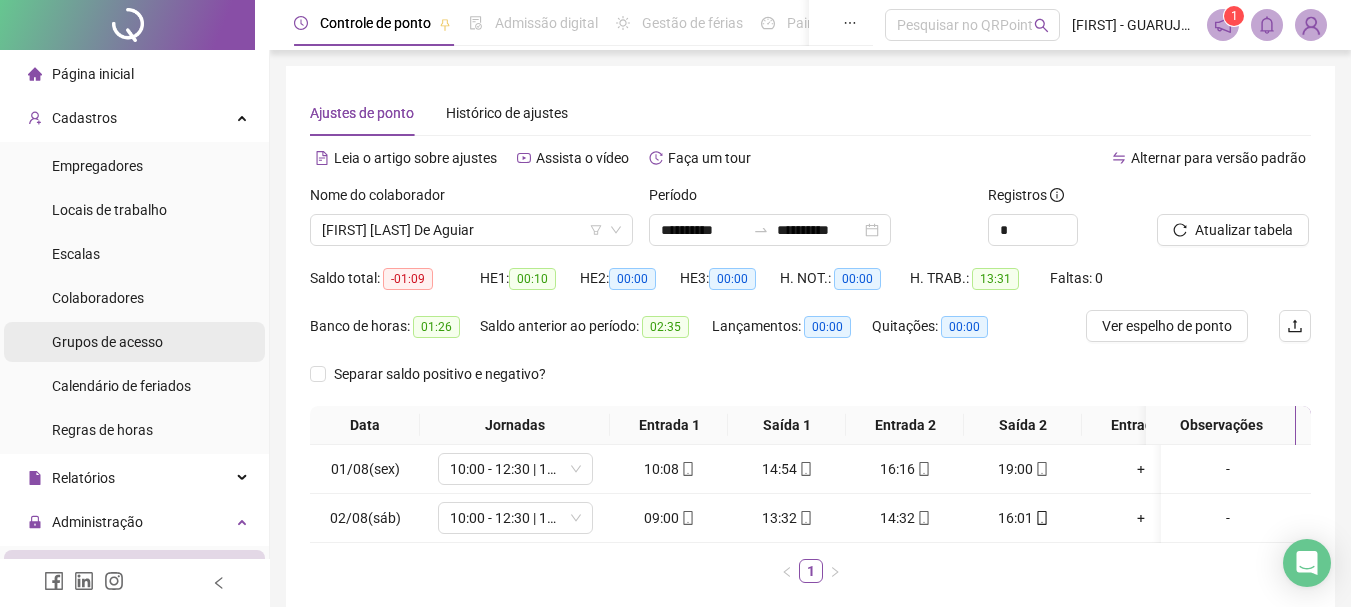 scroll, scrollTop: 0, scrollLeft: 0, axis: both 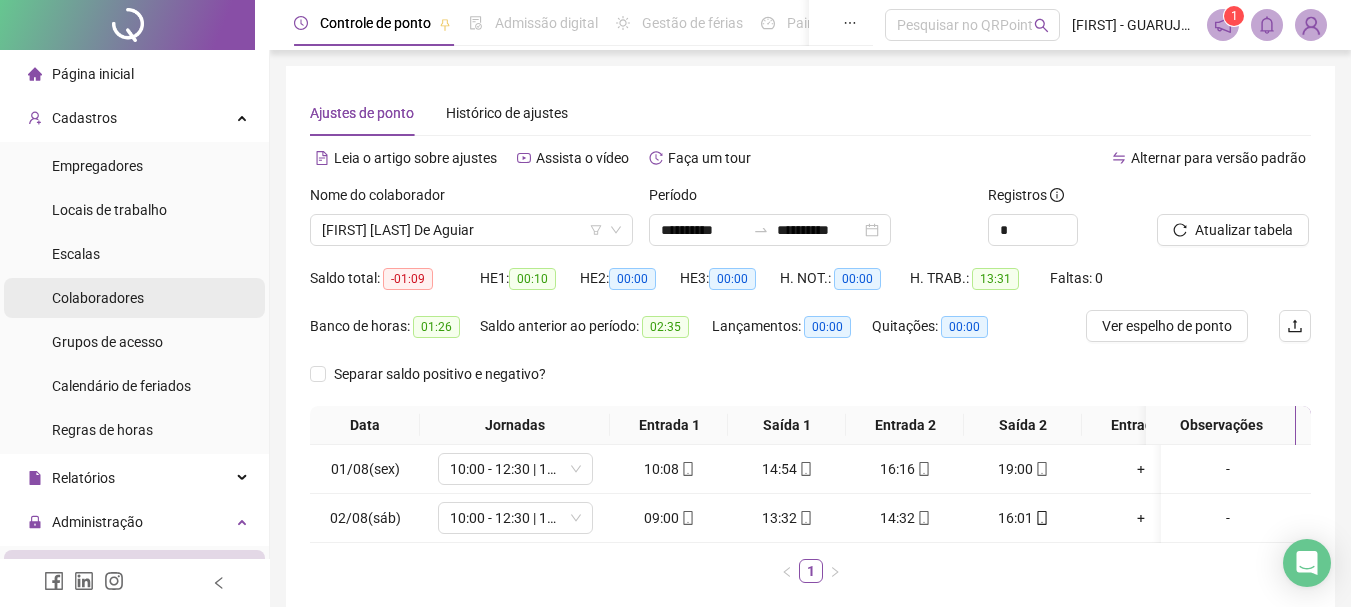 click on "Colaboradores" at bounding box center (98, 298) 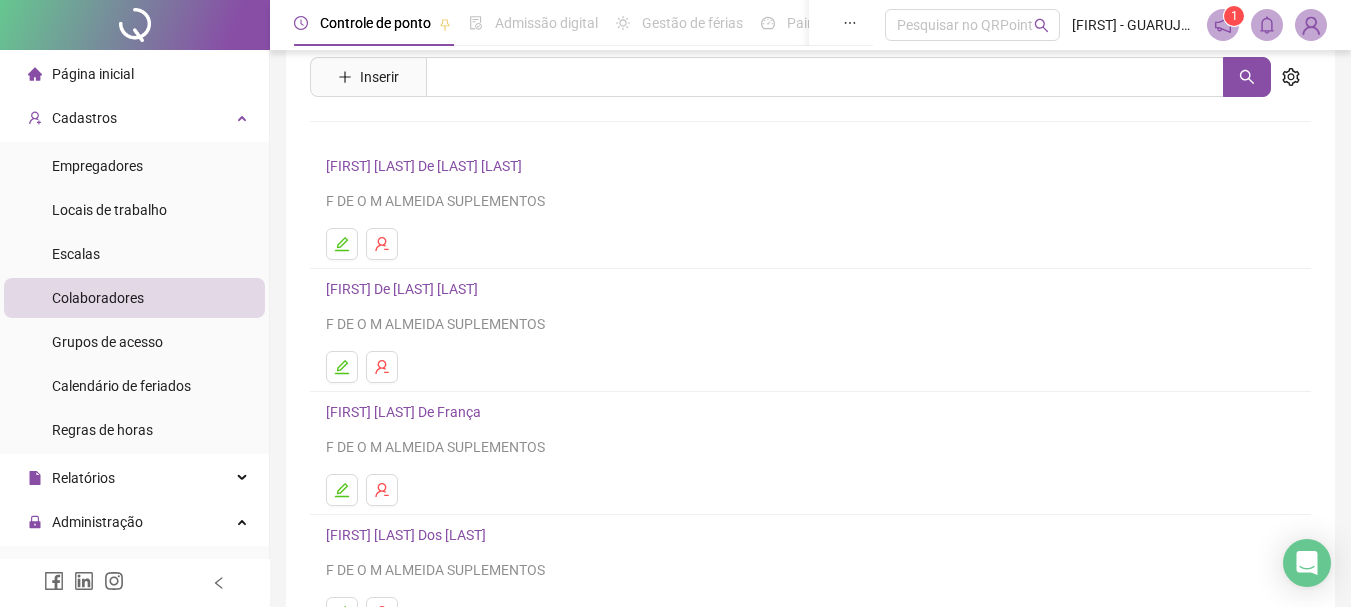 scroll, scrollTop: 100, scrollLeft: 0, axis: vertical 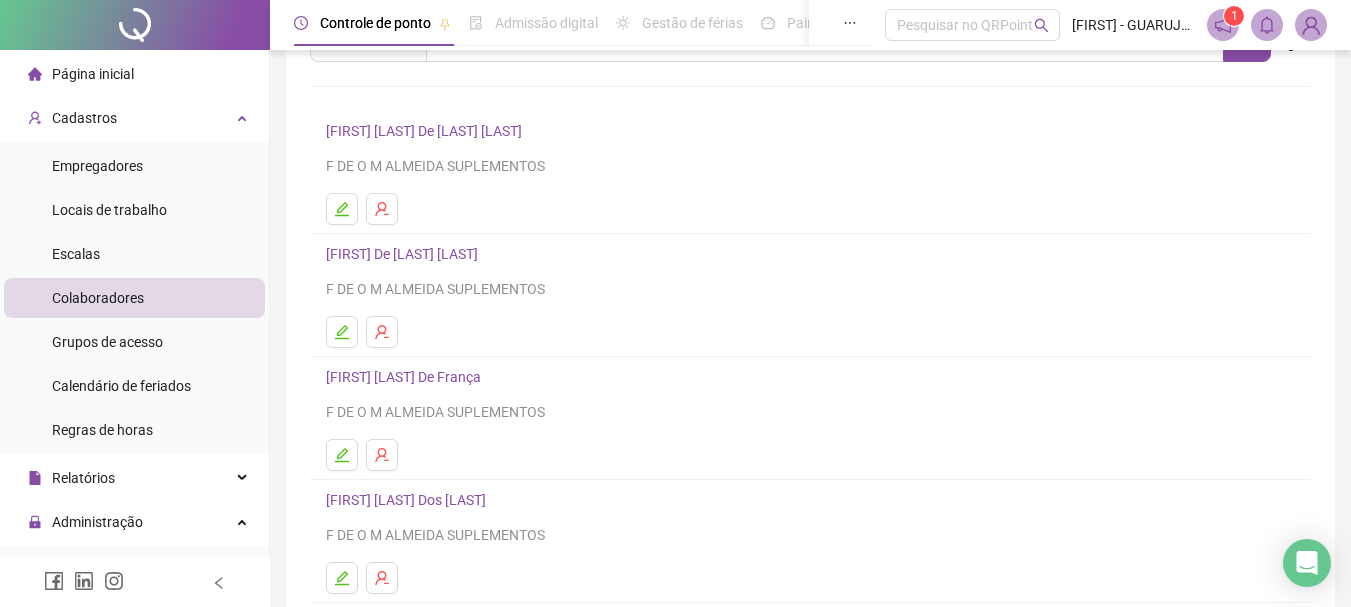 click on "[FIRST] De [LAST] [LAST]" at bounding box center (405, 254) 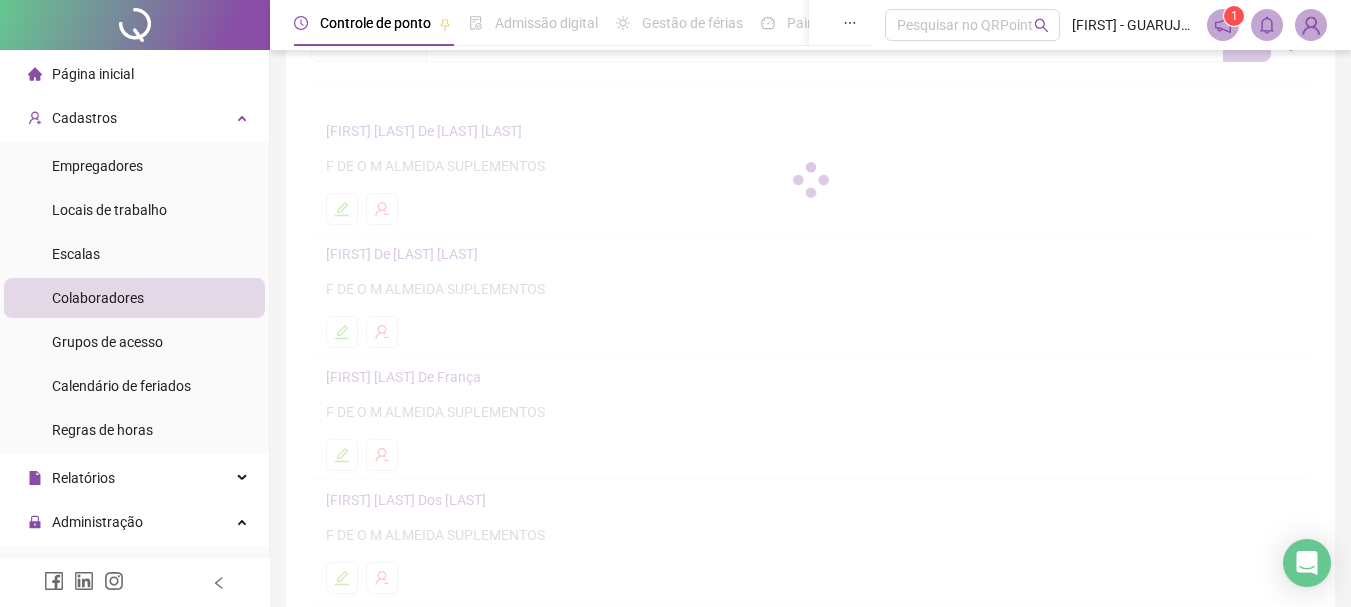 scroll, scrollTop: 110, scrollLeft: 0, axis: vertical 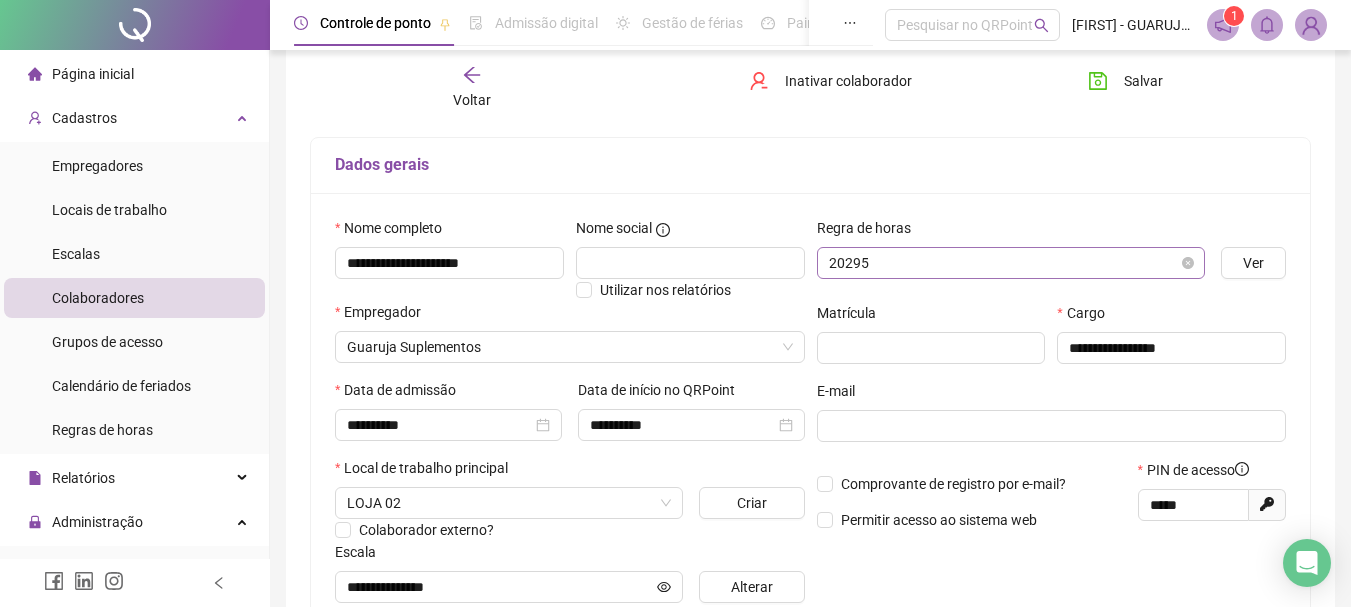type on "**********" 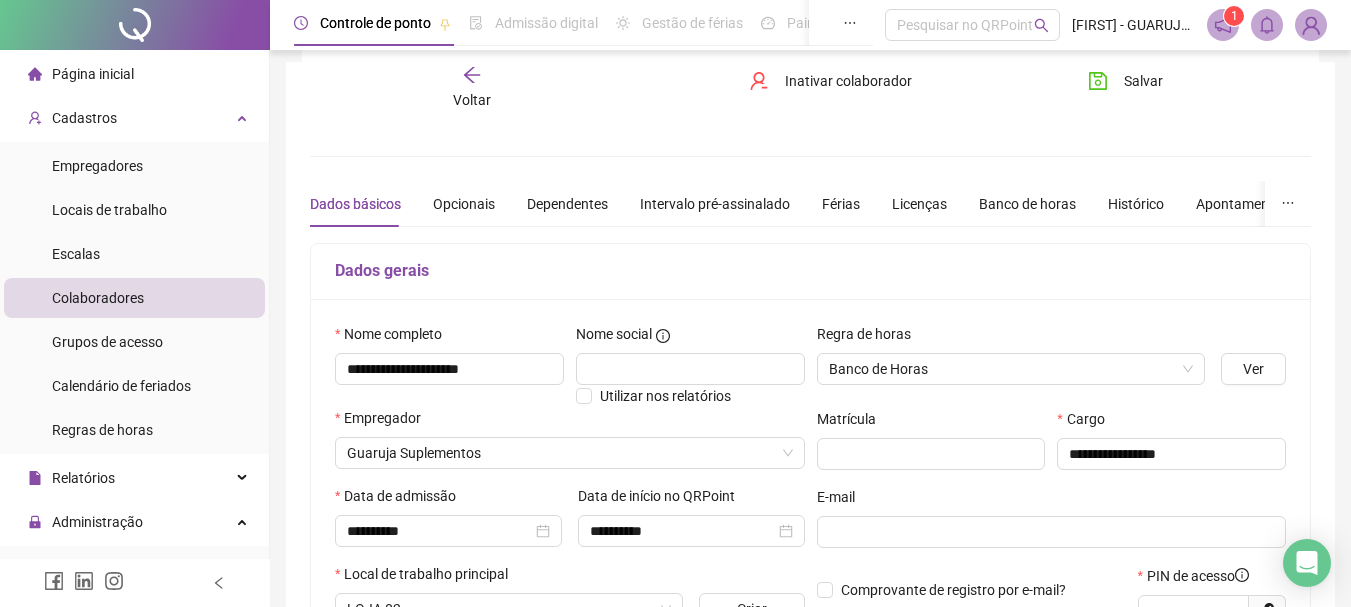 scroll, scrollTop: 0, scrollLeft: 0, axis: both 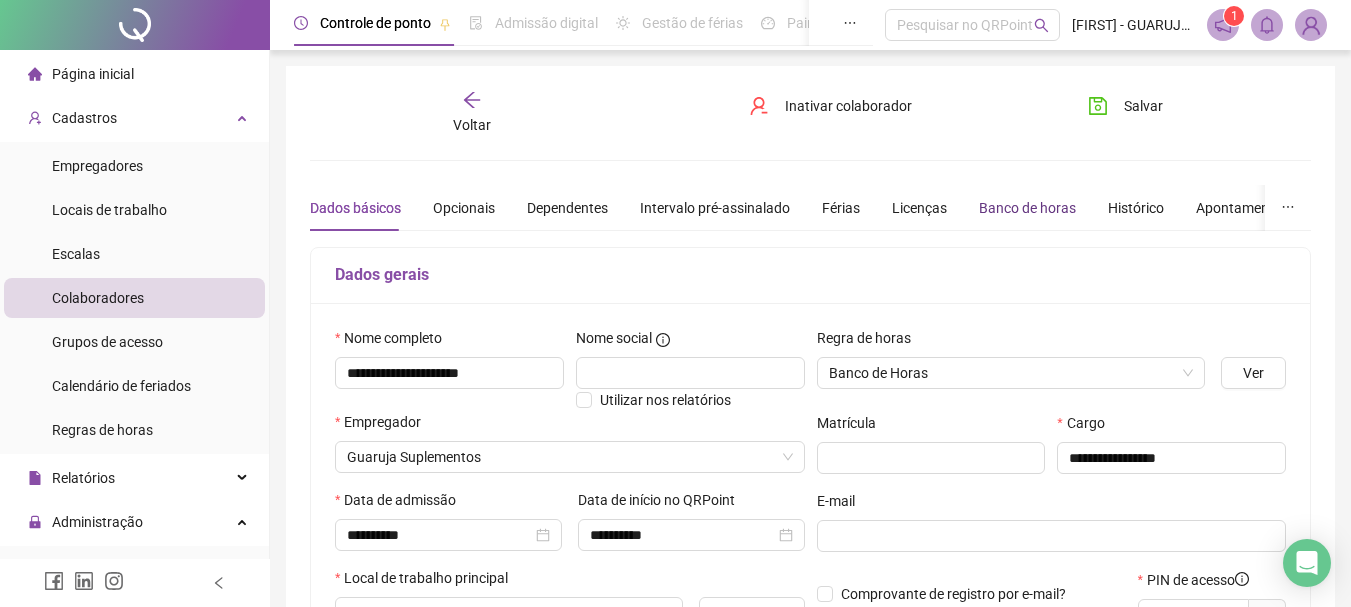 click on "Banco de horas" at bounding box center [1027, 208] 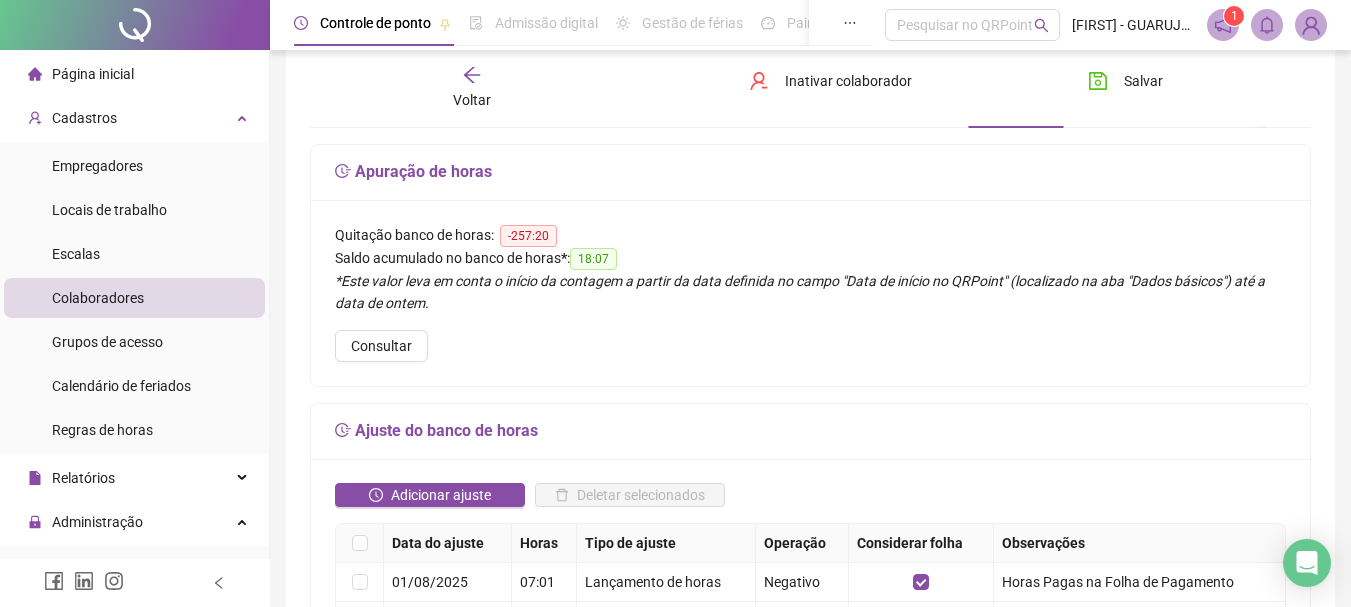 scroll, scrollTop: 200, scrollLeft: 0, axis: vertical 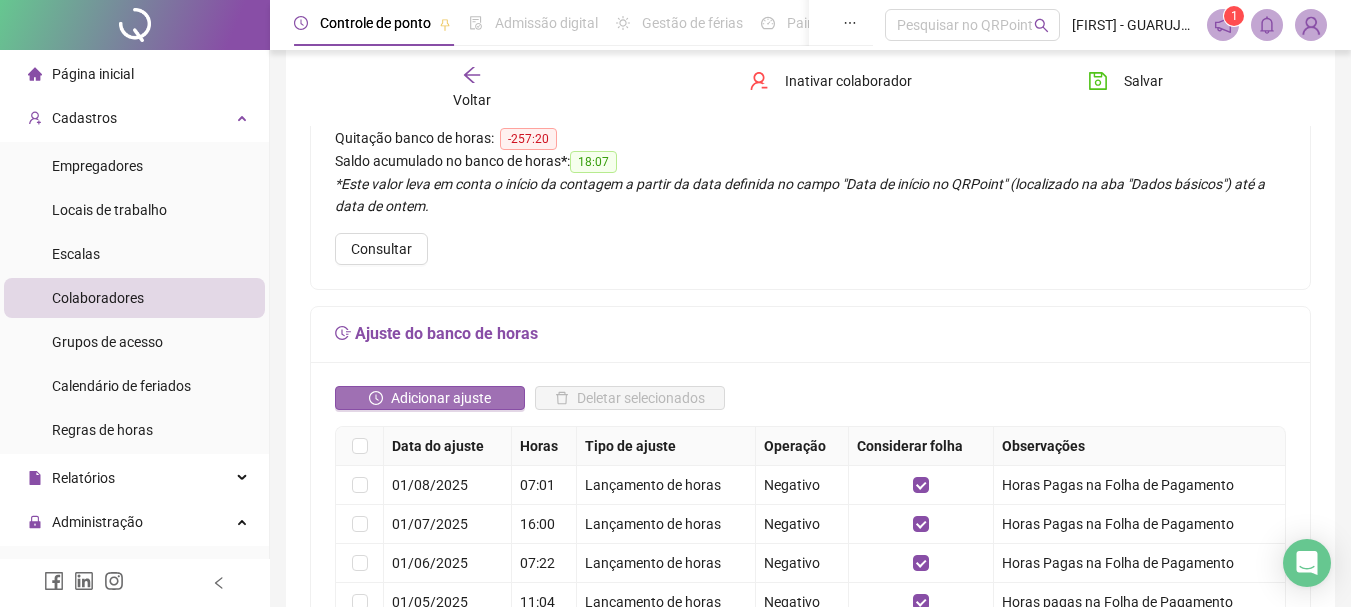 click on "Adicionar ajuste" at bounding box center [441, 398] 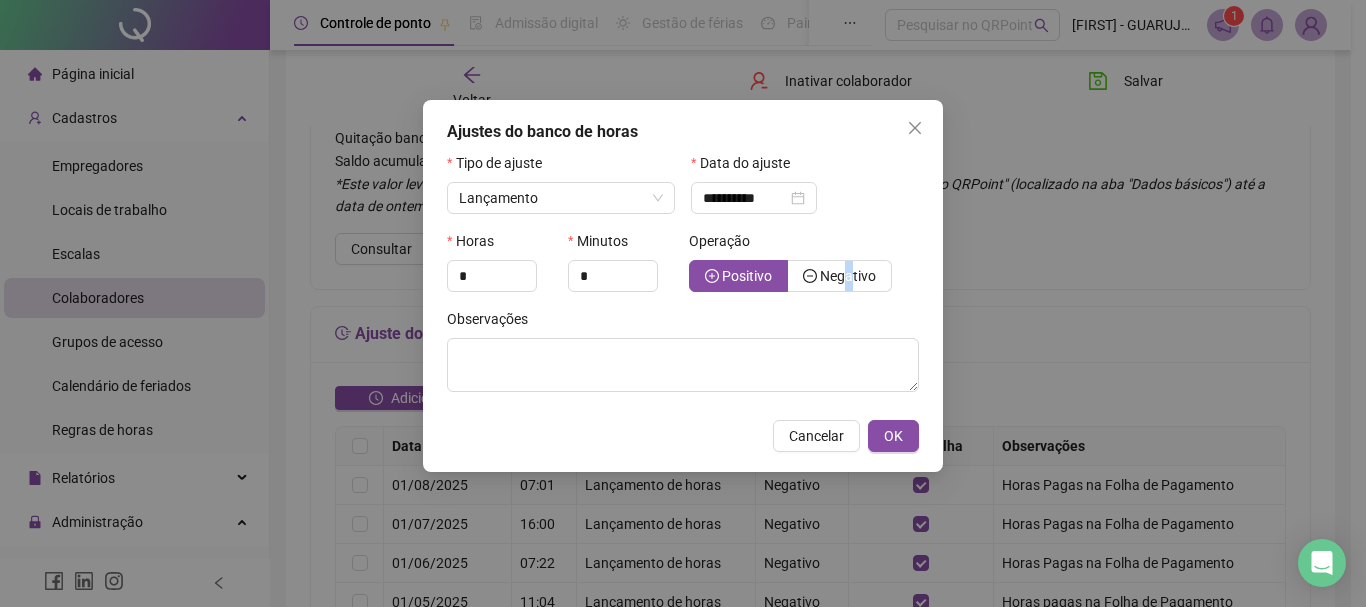 drag, startPoint x: 850, startPoint y: 283, endPoint x: 828, endPoint y: 297, distance: 26.076809 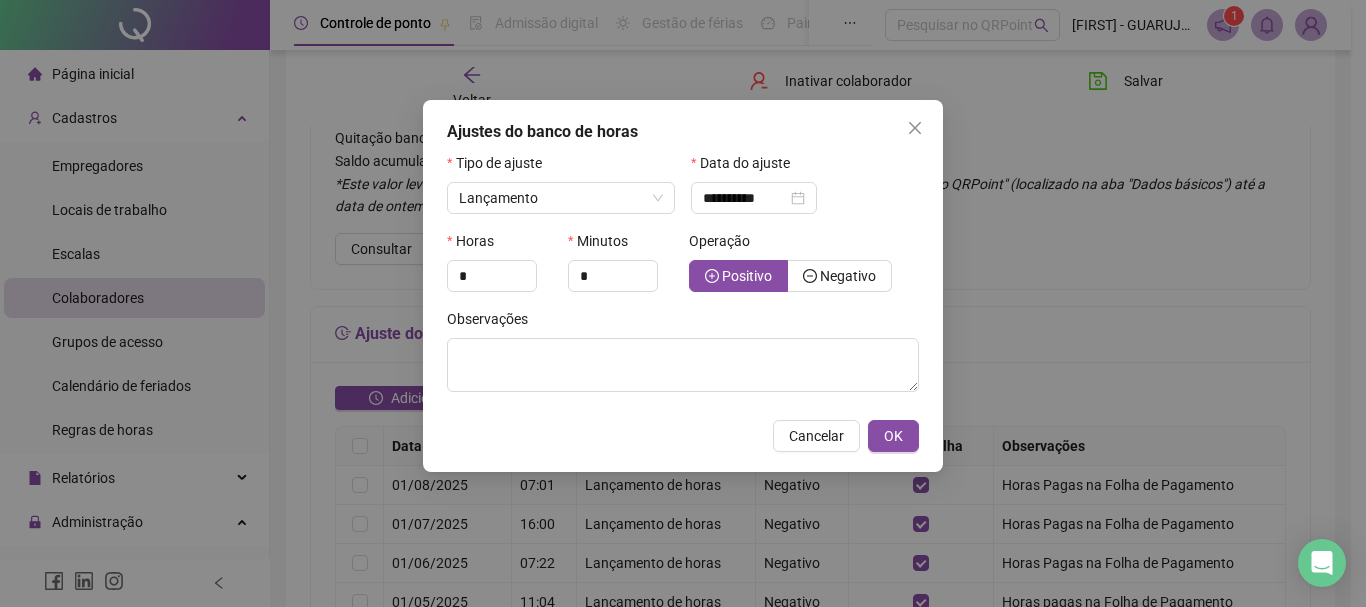click on "**********" at bounding box center (683, 303) 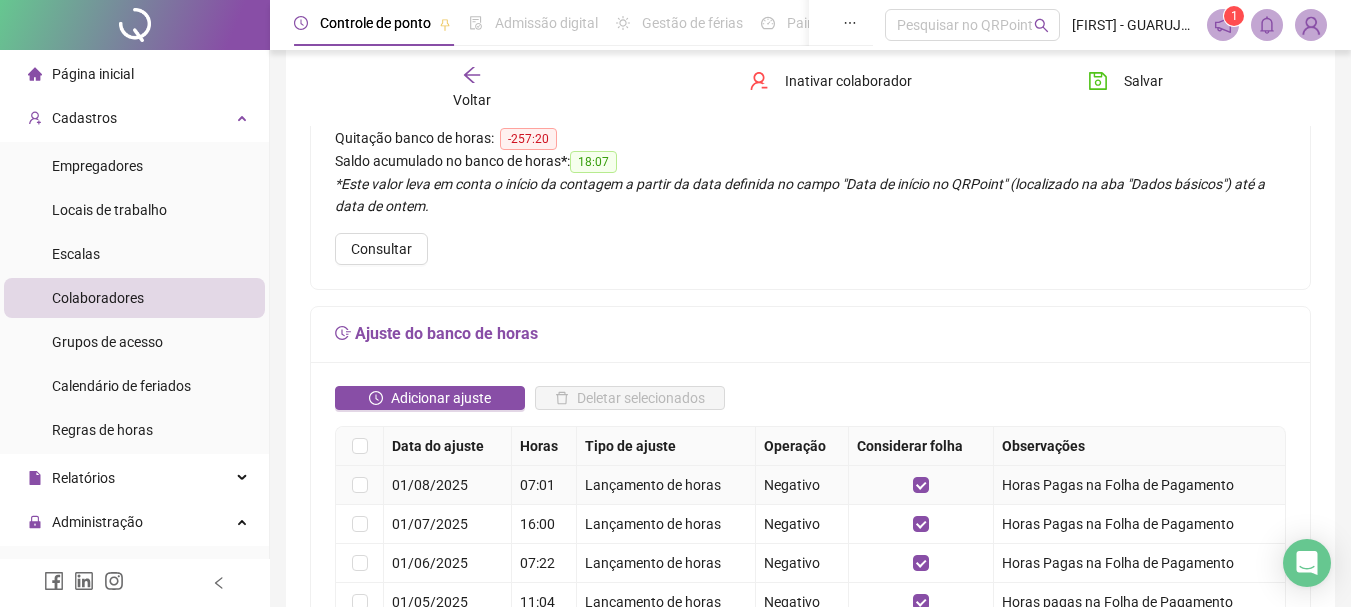 click on "Horas Pagas na Folha de Pagamento" at bounding box center [1140, 485] 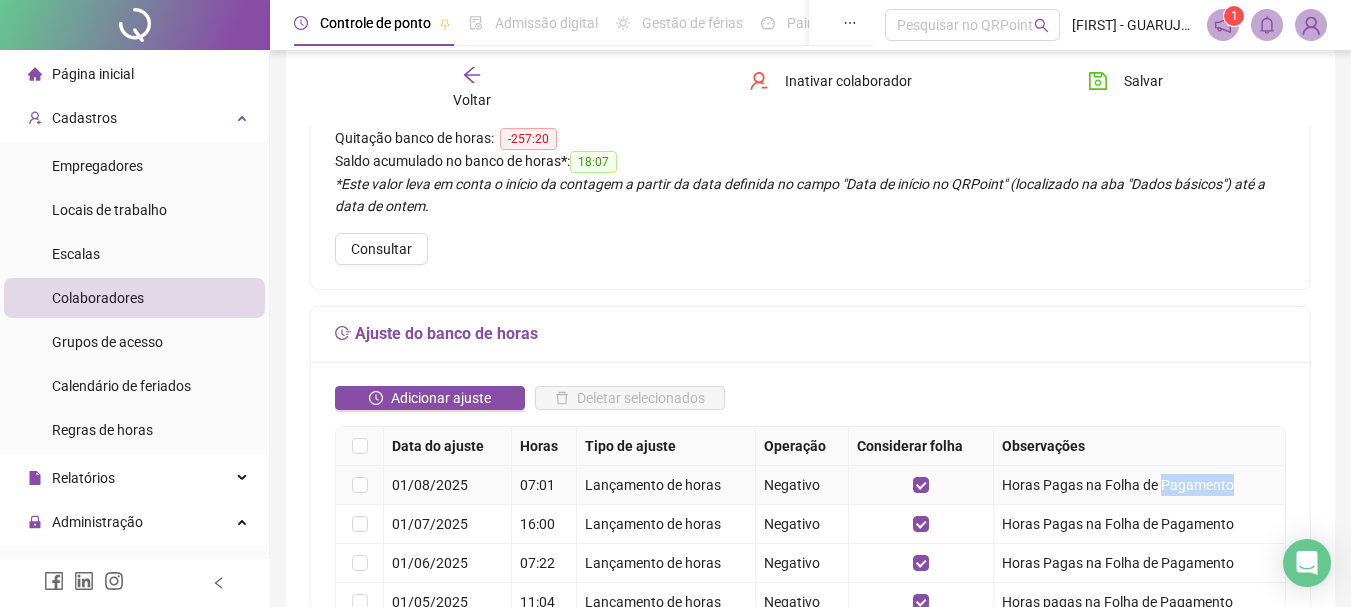 click on "Horas Pagas na Folha de Pagamento" at bounding box center (1140, 485) 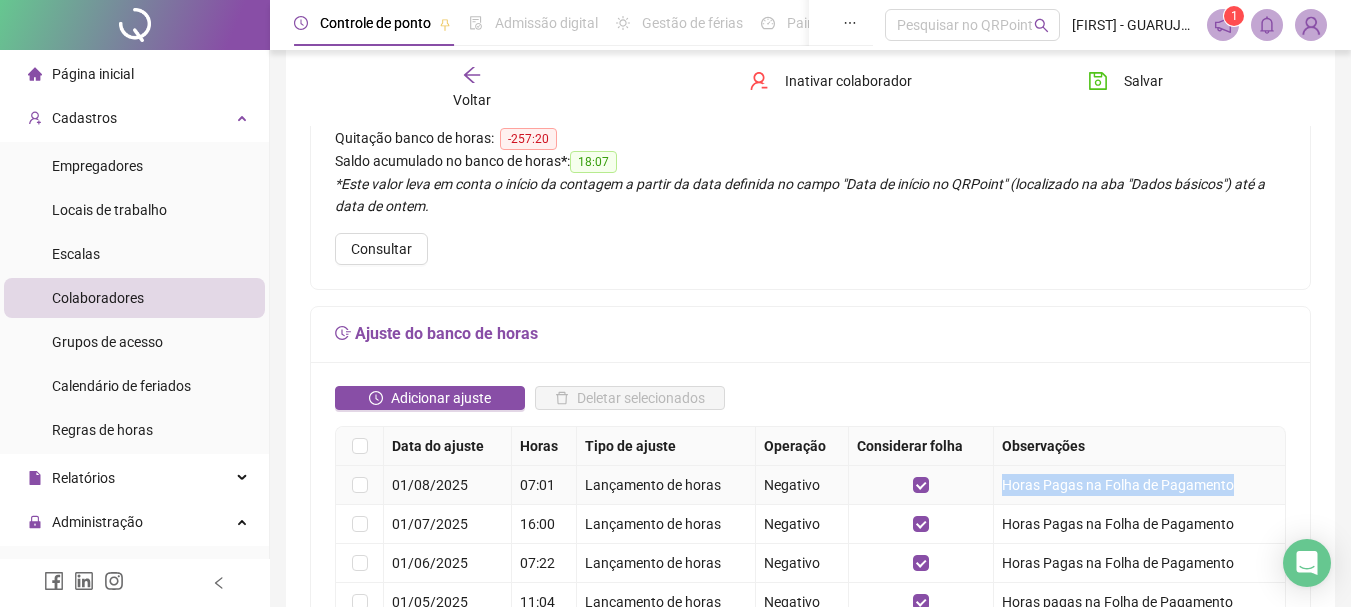 click on "Horas Pagas na Folha de Pagamento" at bounding box center [1140, 485] 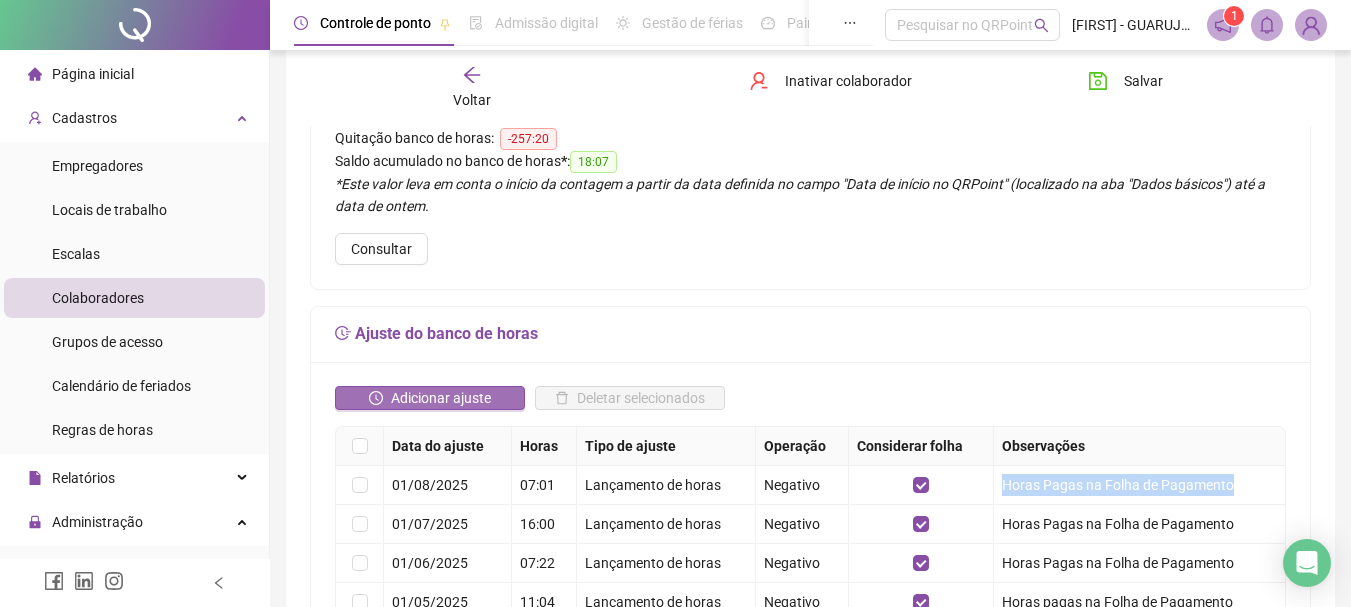 click on "Adicionar ajuste" at bounding box center [441, 398] 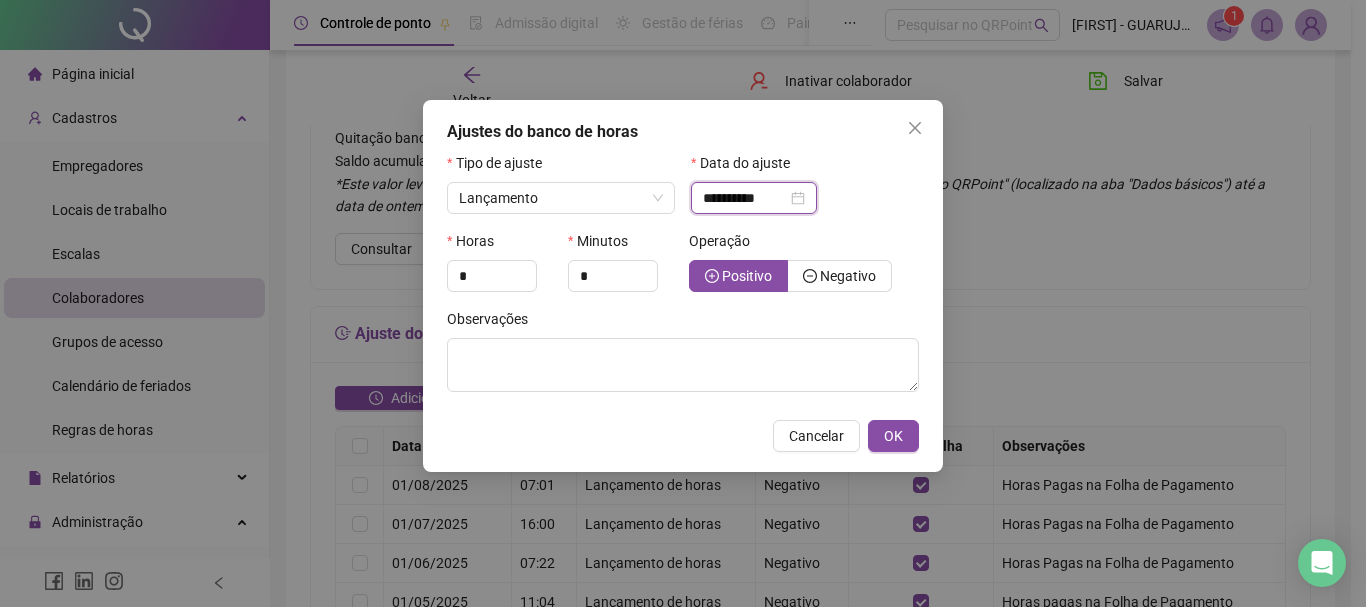 click on "**********" at bounding box center (745, 198) 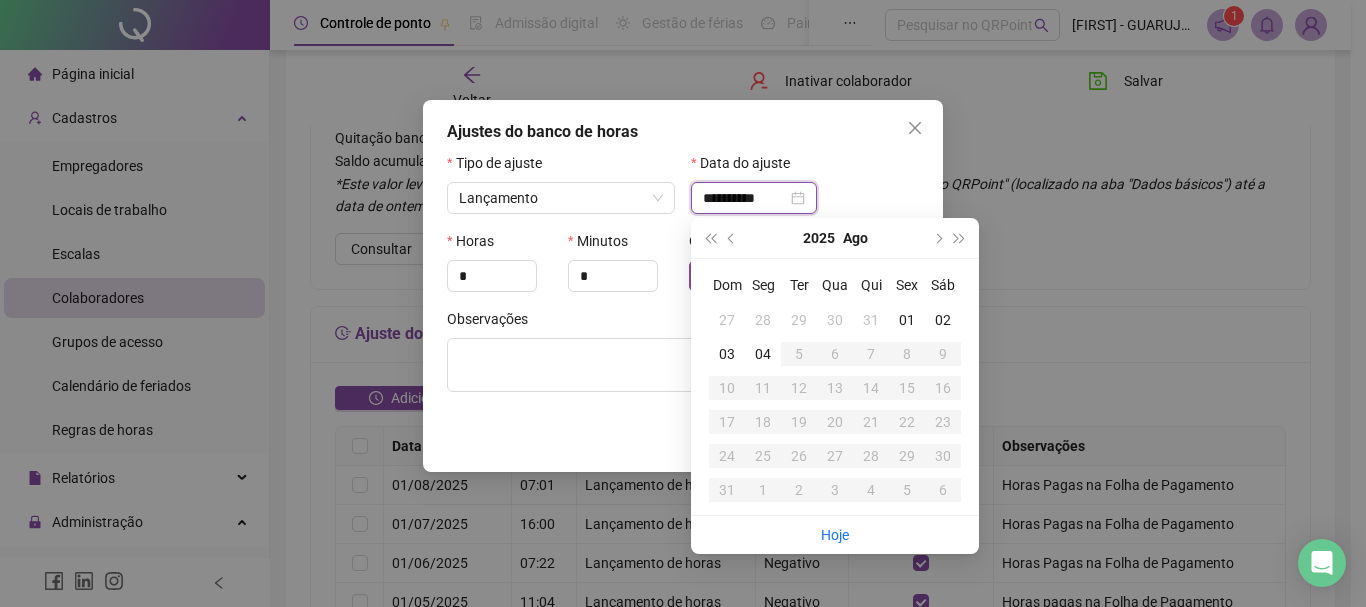 type on "**********" 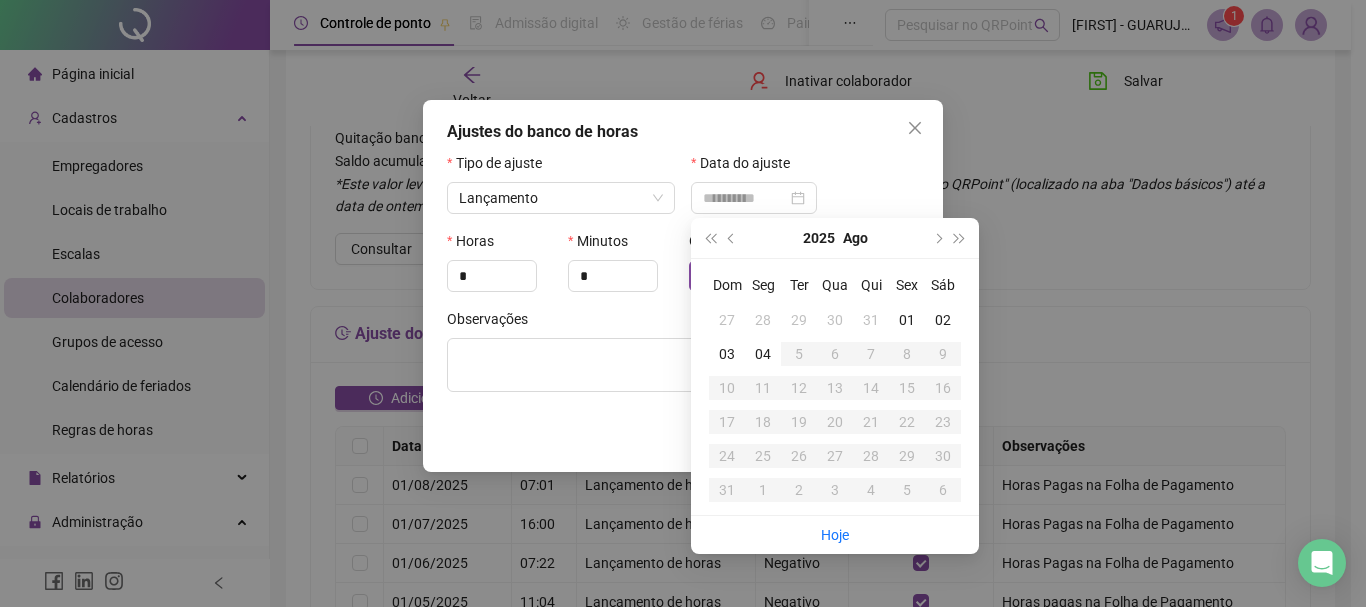 click on "01" at bounding box center [907, 320] 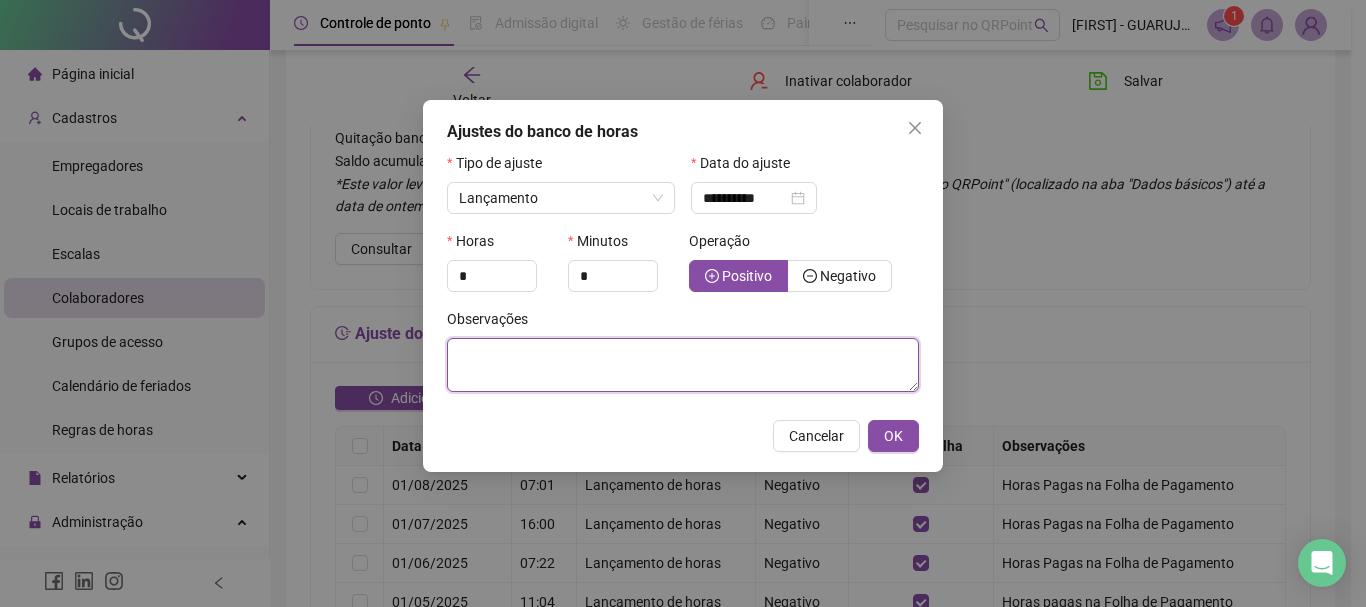 click at bounding box center (683, 365) 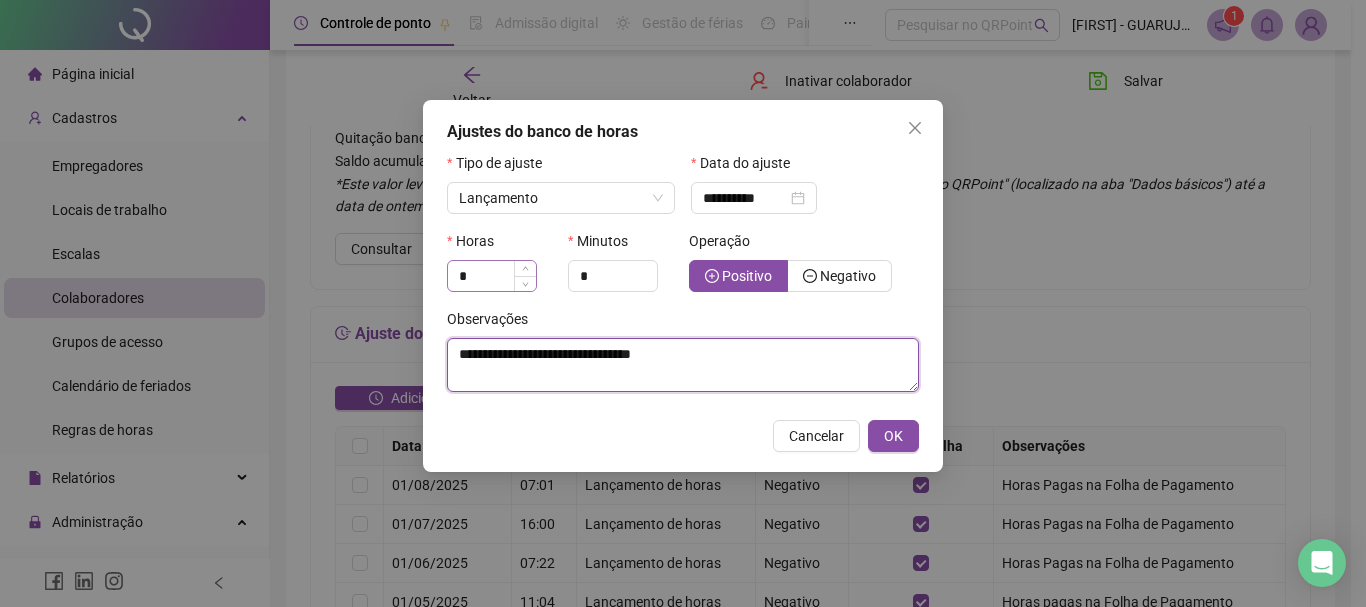 type on "**********" 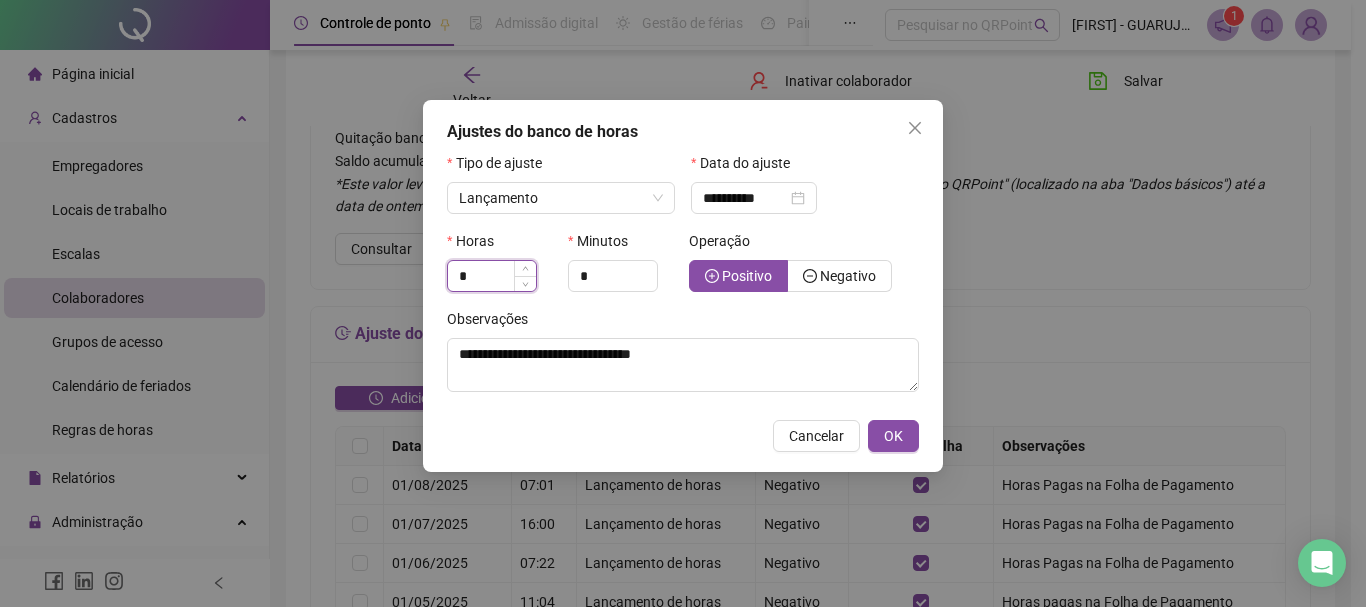 click on "*" at bounding box center [492, 276] 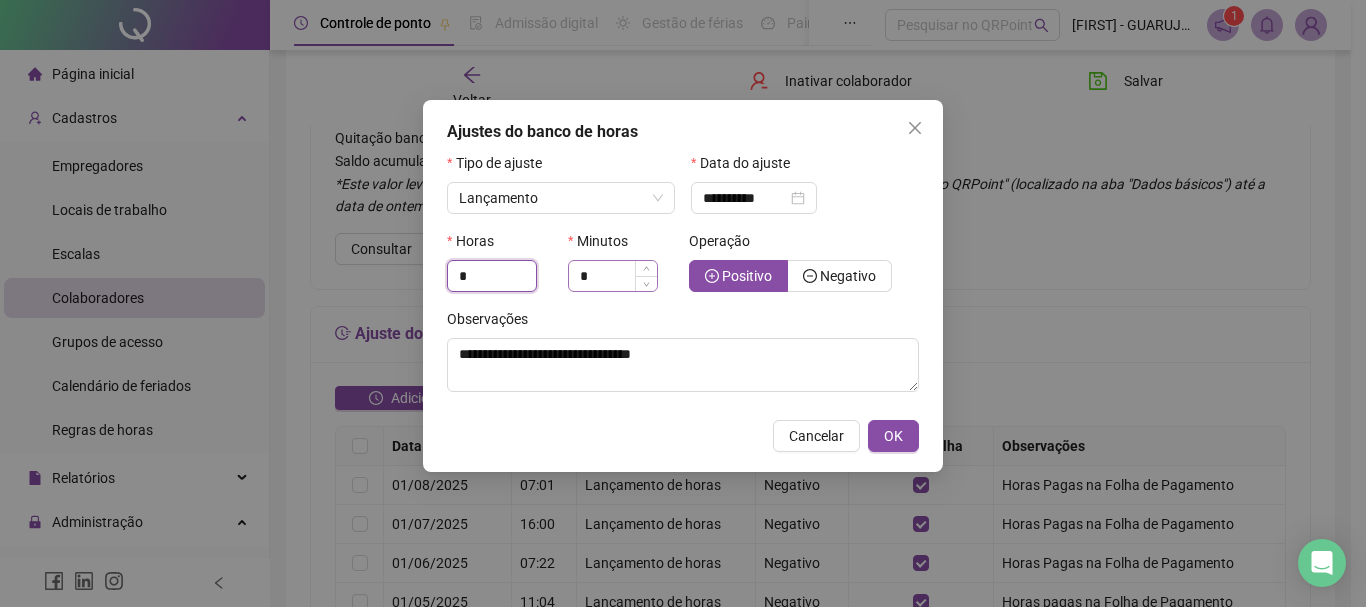 type on "*" 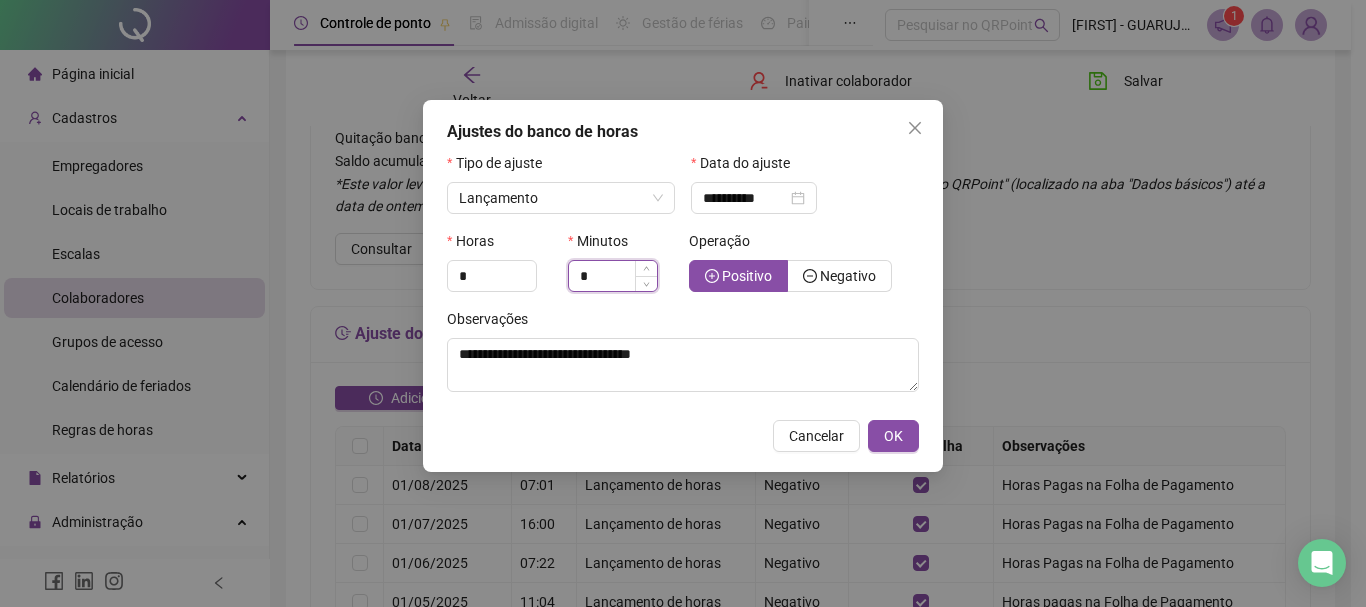 click on "*" at bounding box center (613, 276) 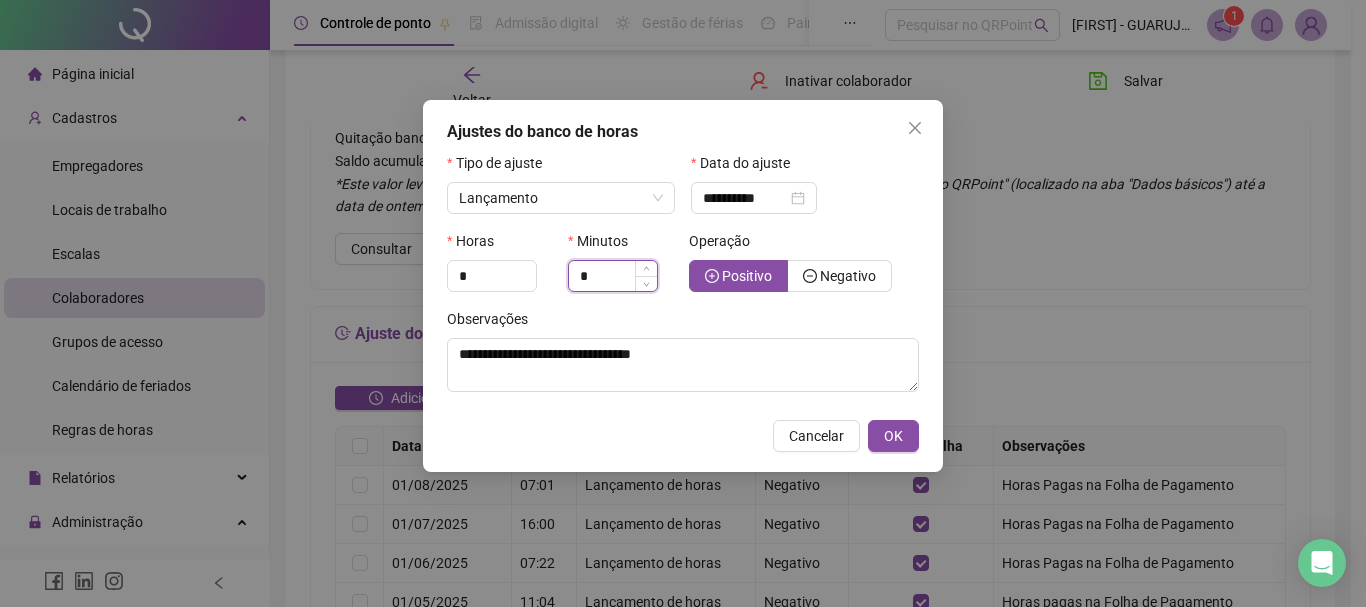 click on "*" at bounding box center (613, 276) 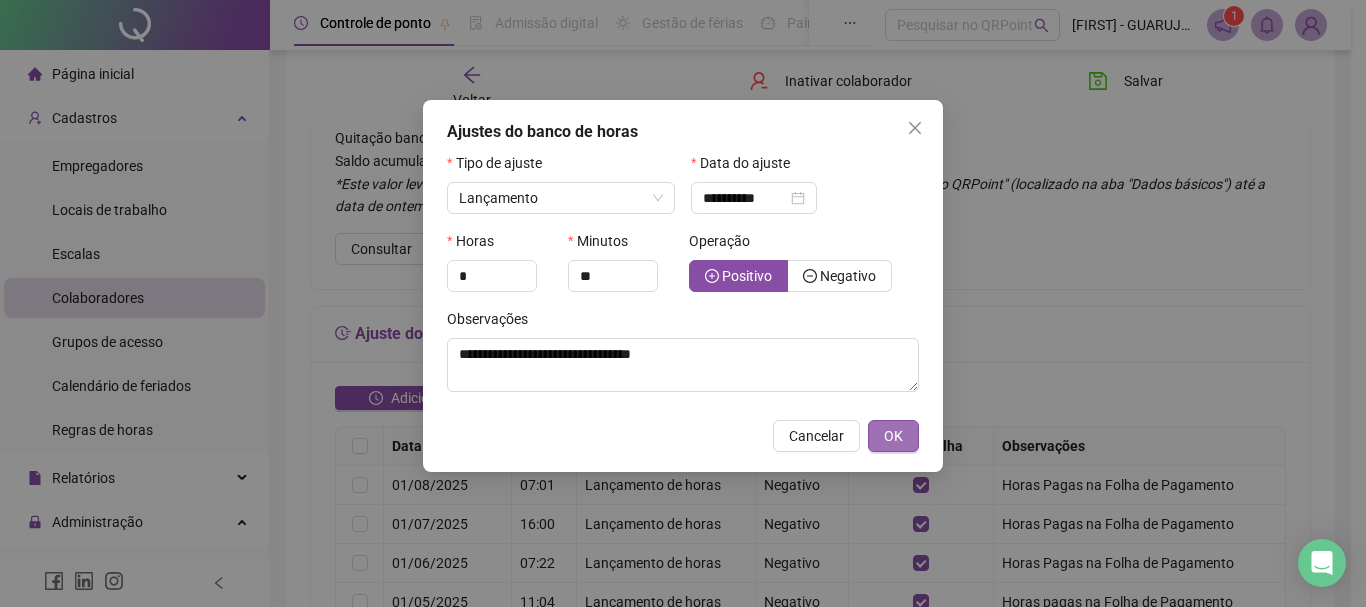 type on "*" 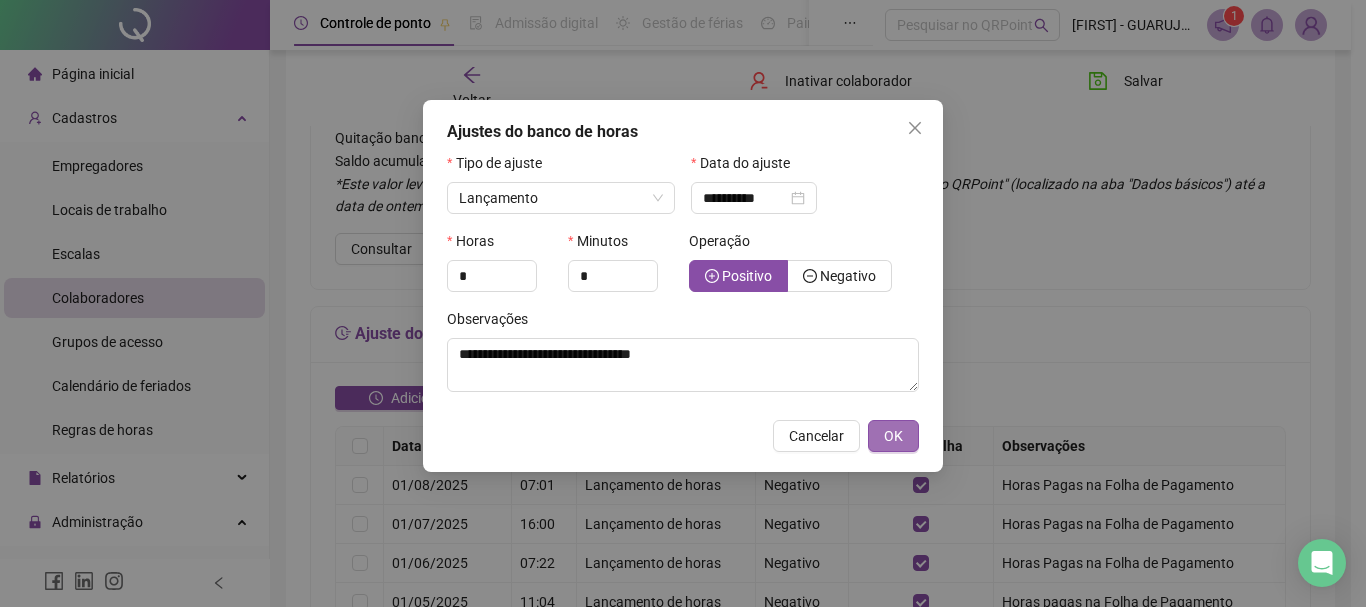click on "OK" at bounding box center [893, 436] 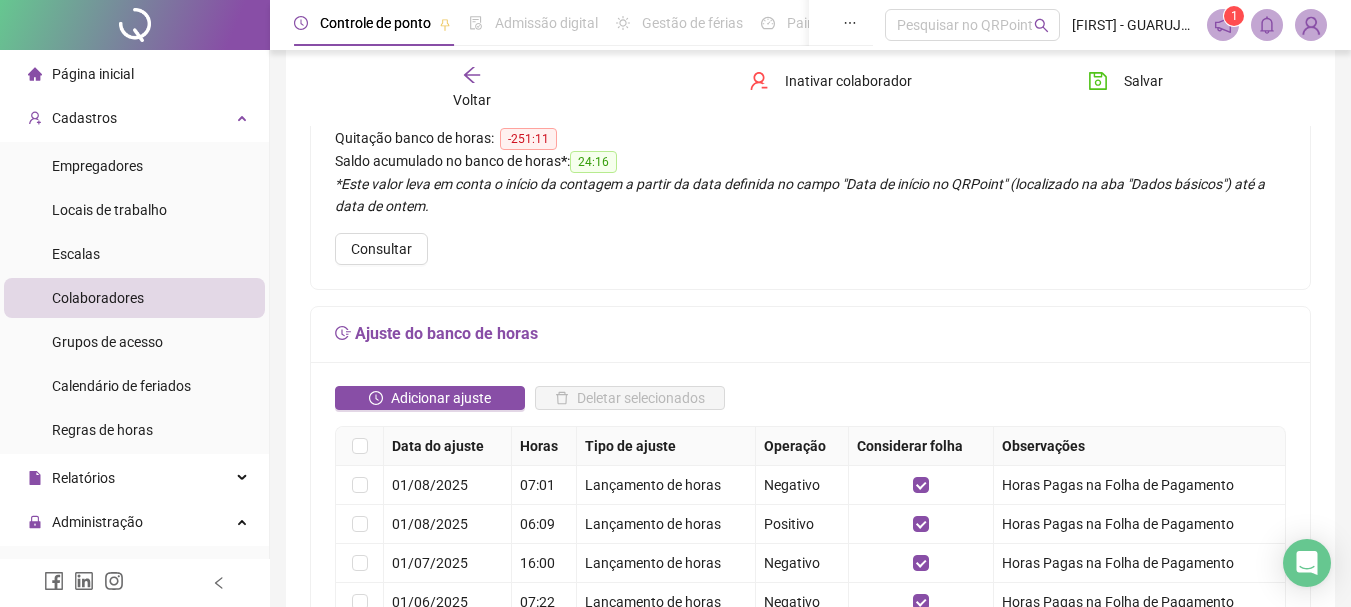 click on "Ajuste do banco de horas" at bounding box center (810, 335) 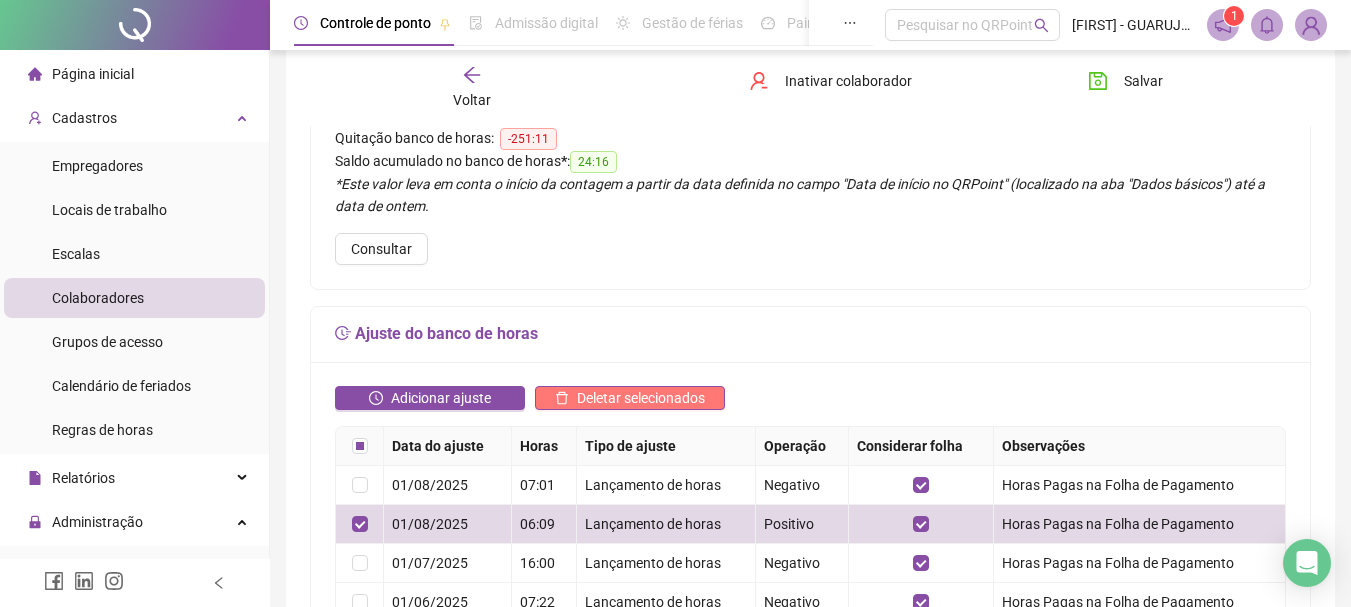 click on "Deletar selecionados" at bounding box center (641, 398) 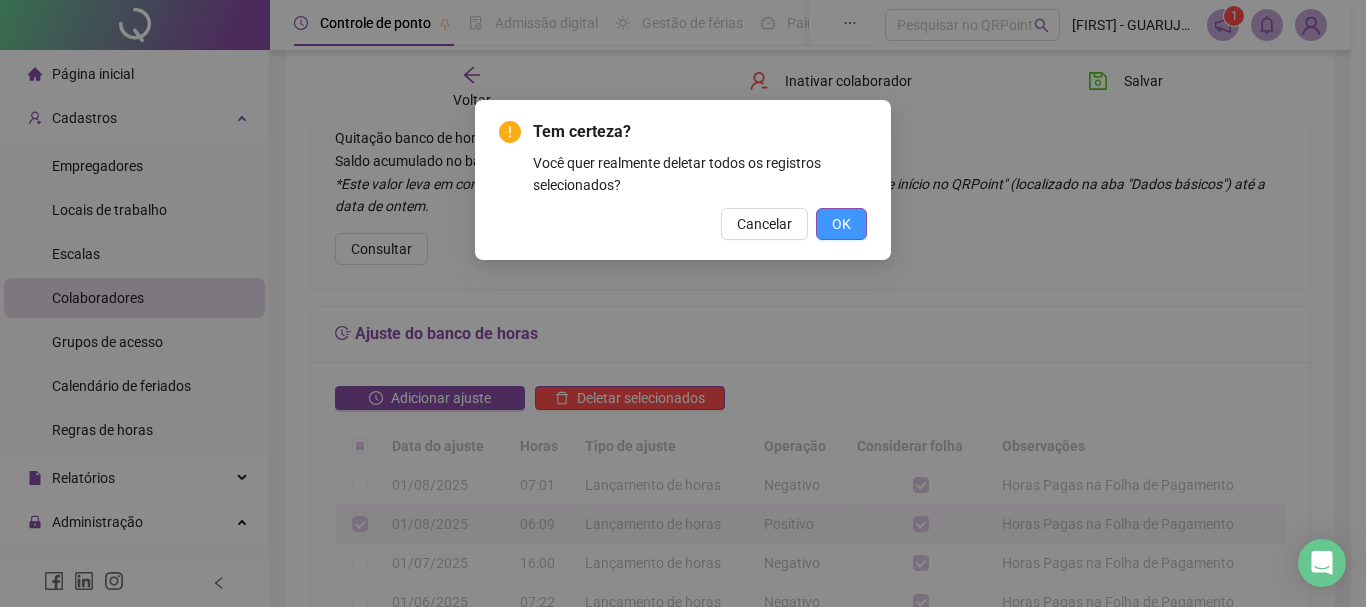 click on "OK" at bounding box center [841, 224] 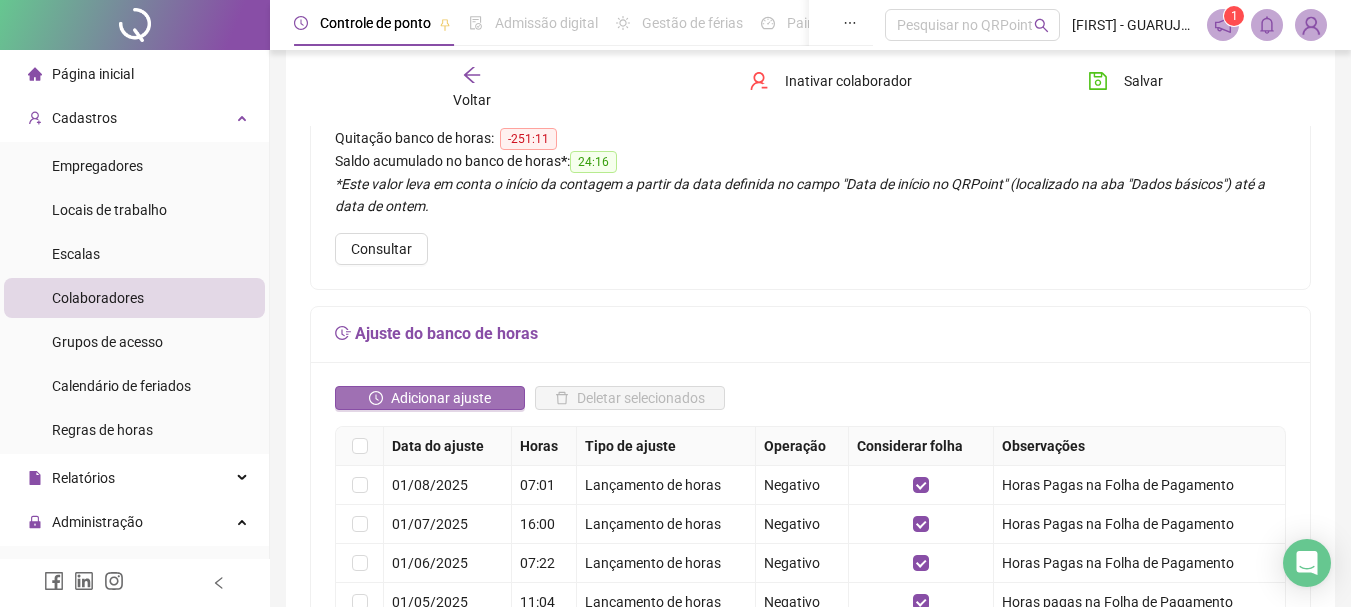 click on "Adicionar ajuste" at bounding box center (430, 398) 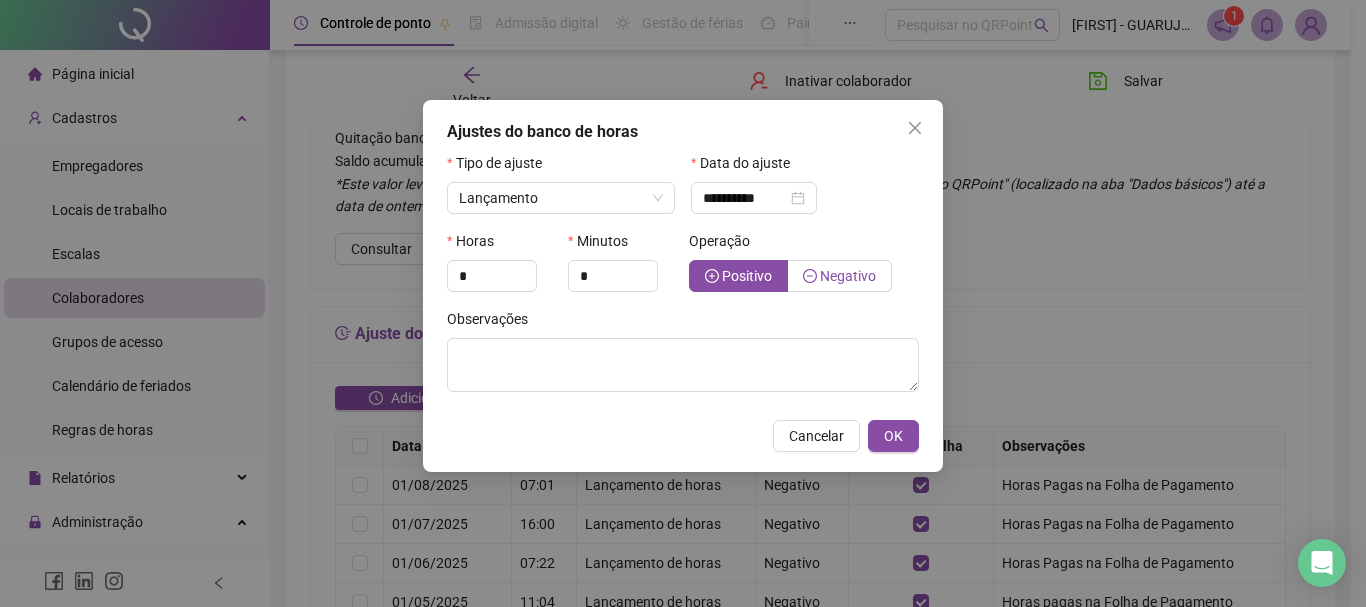 click on "Negativo" at bounding box center (840, 276) 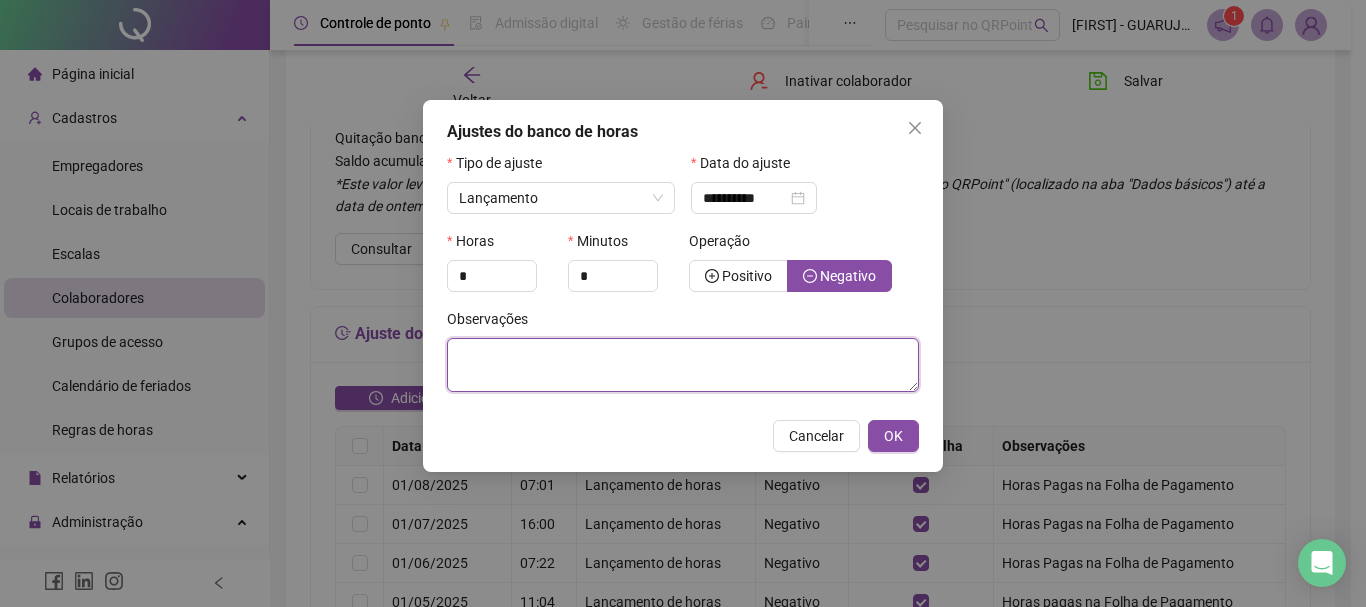 click at bounding box center (683, 365) 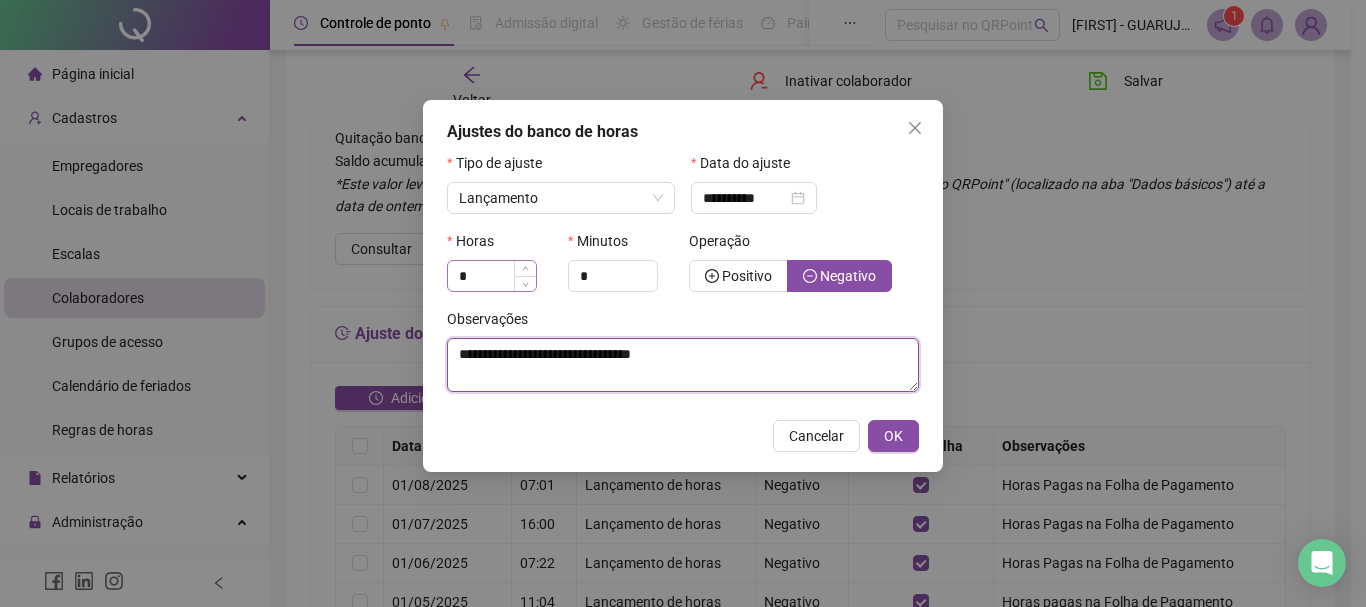type on "**********" 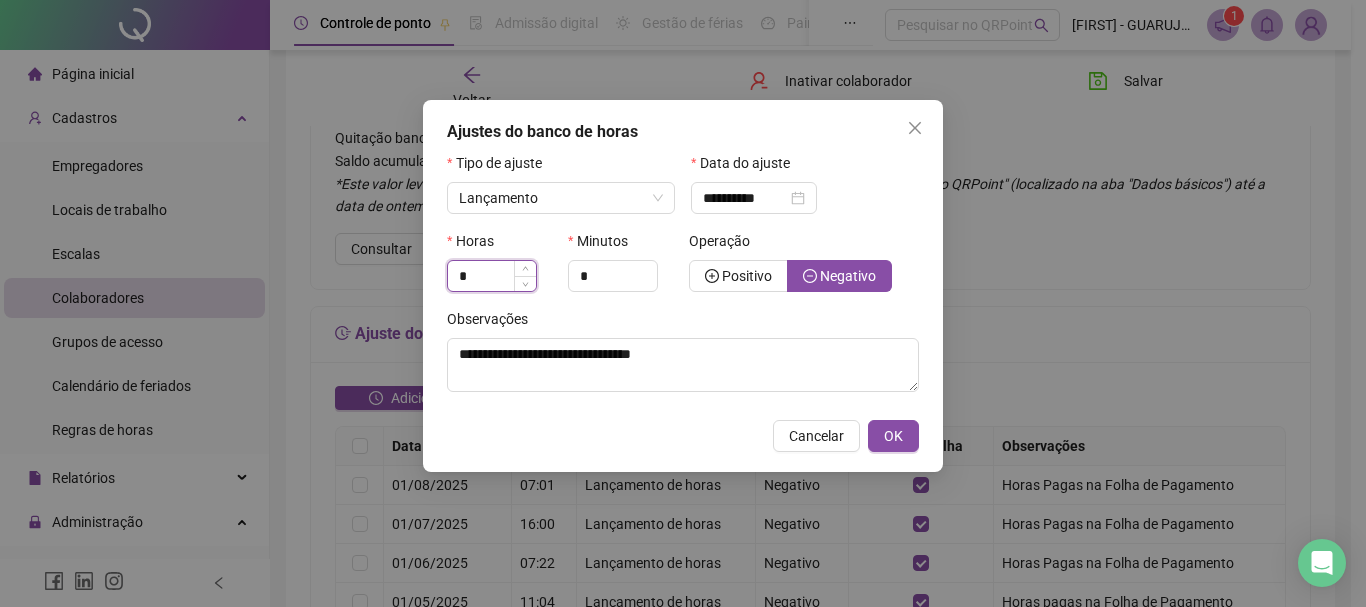 click on "*" at bounding box center [492, 276] 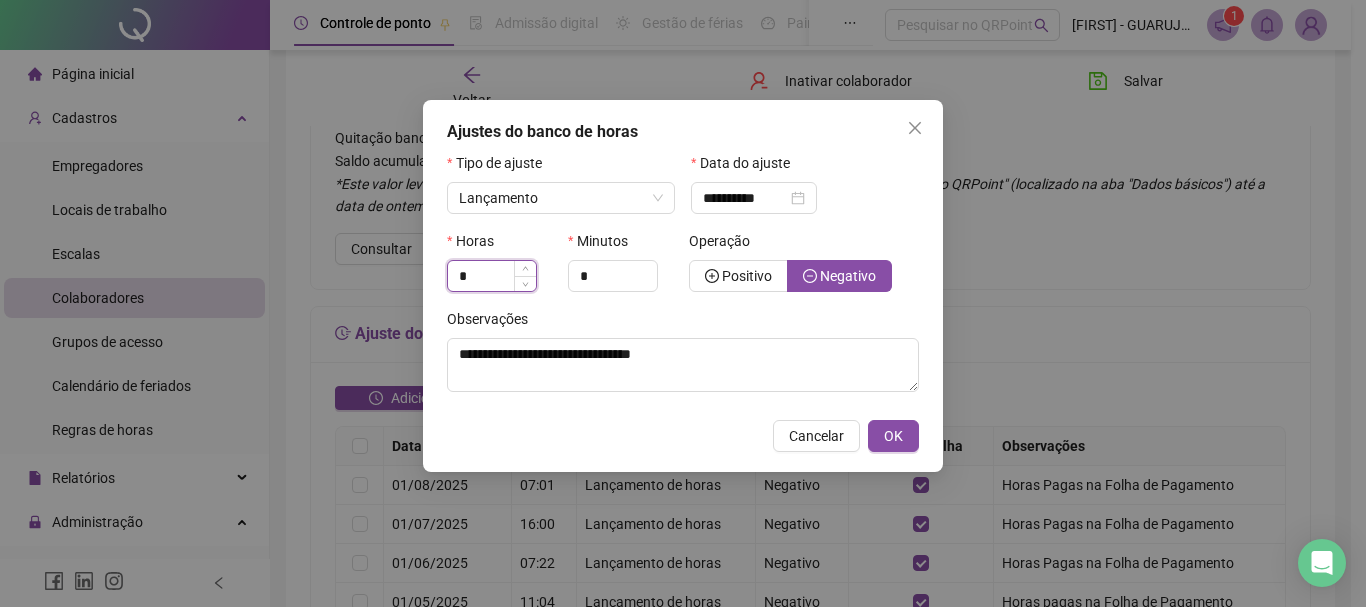 click on "*" at bounding box center [492, 276] 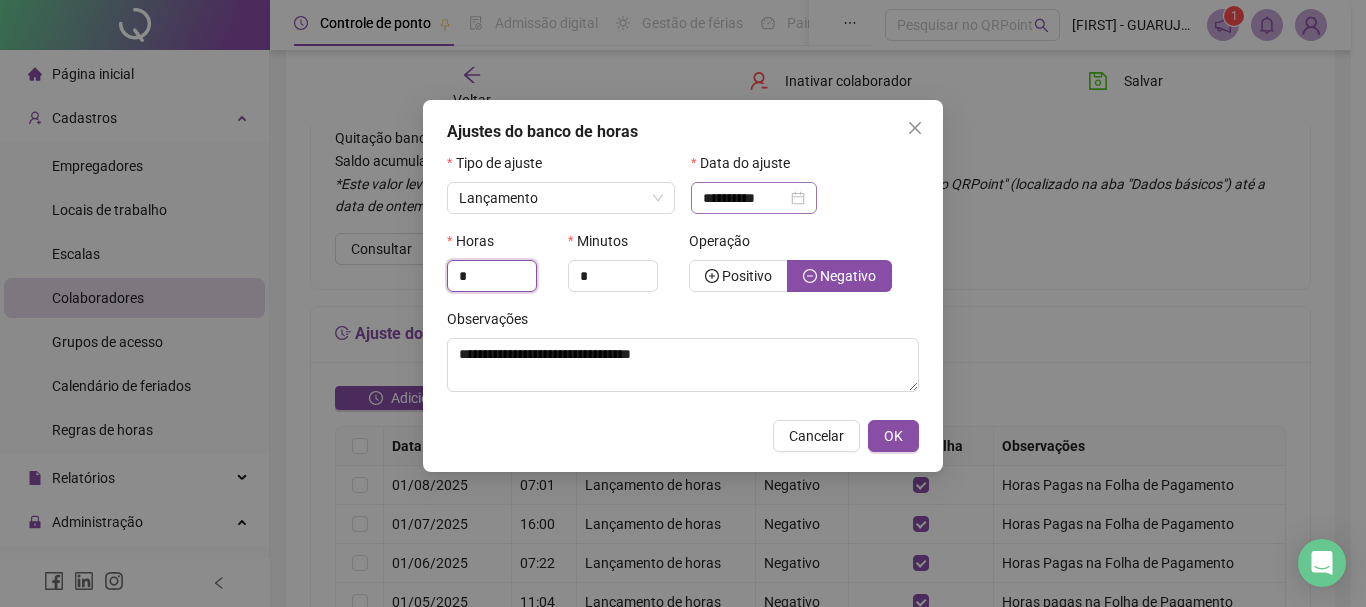 type on "*" 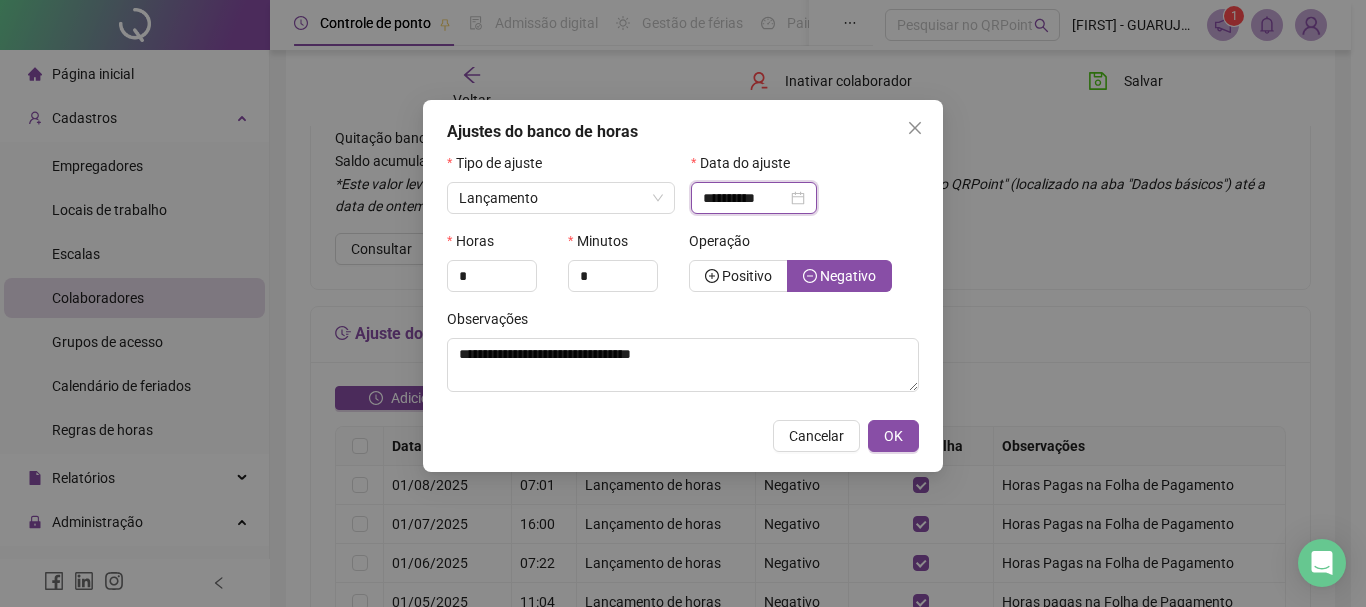 click on "**********" at bounding box center (745, 198) 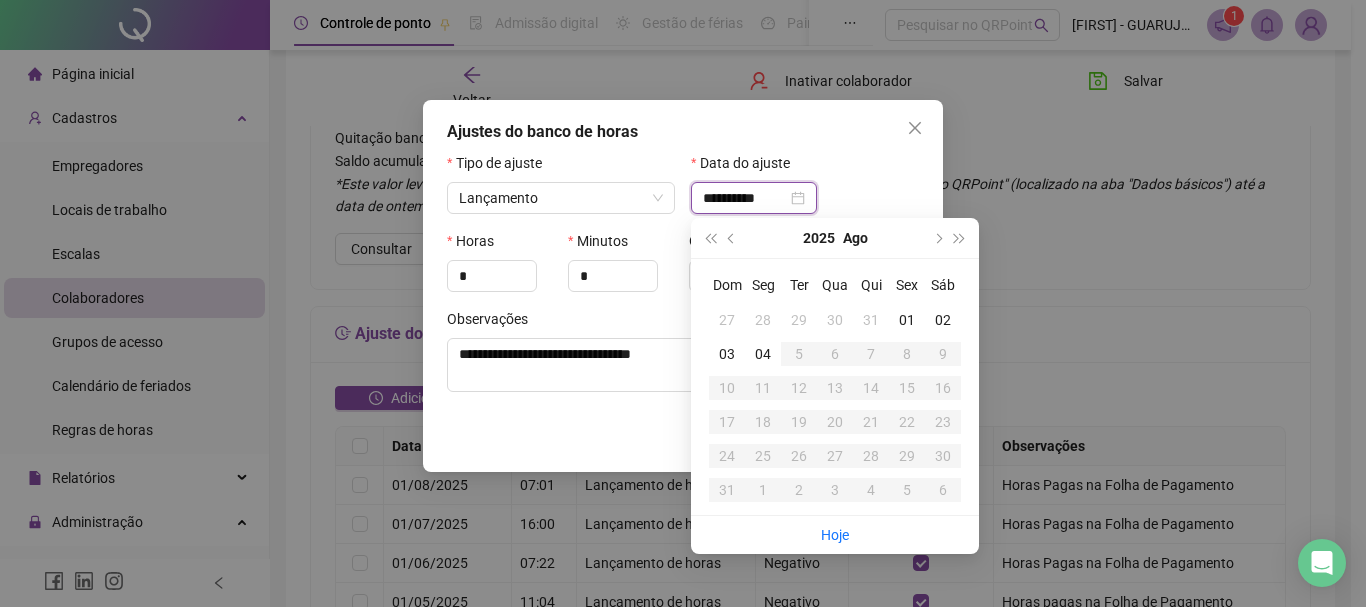click on "**********" at bounding box center (745, 198) 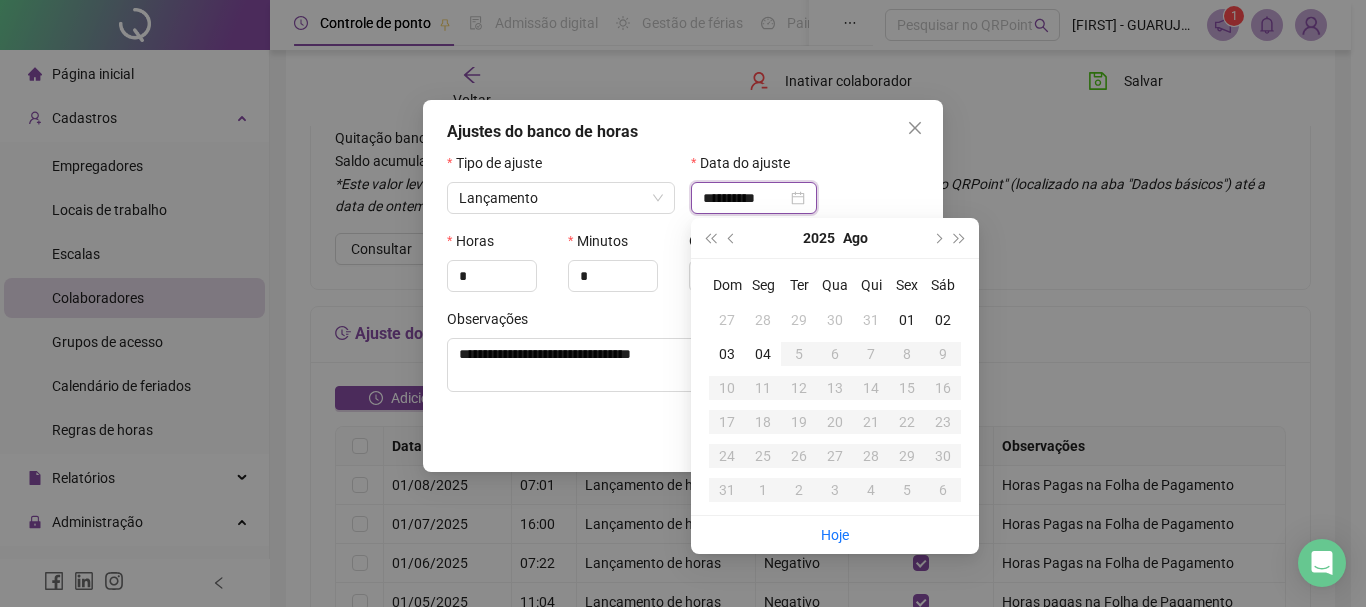type on "**********" 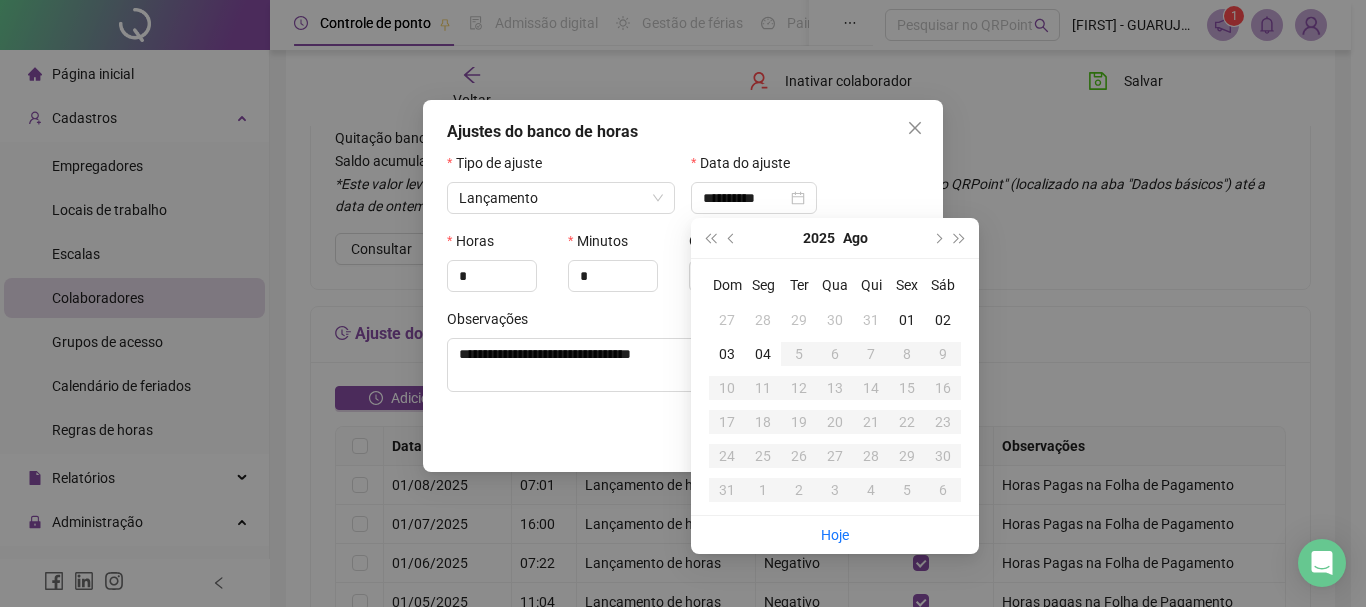 click at bounding box center (561, 222) 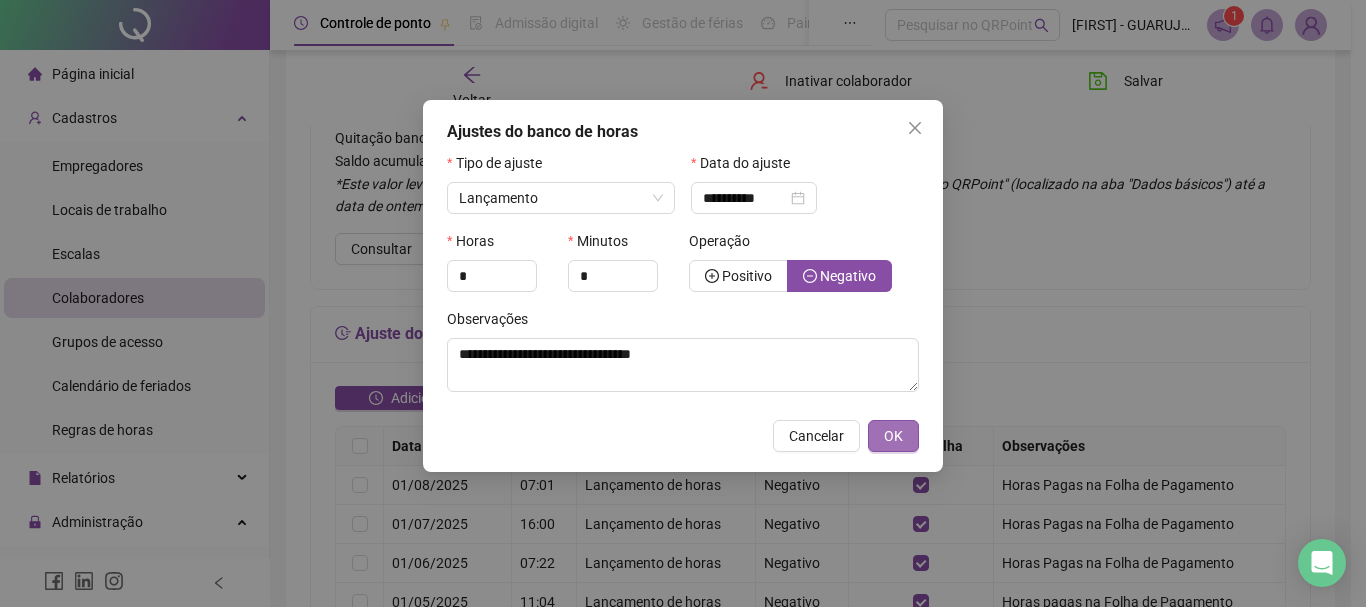 click on "OK" at bounding box center (893, 436) 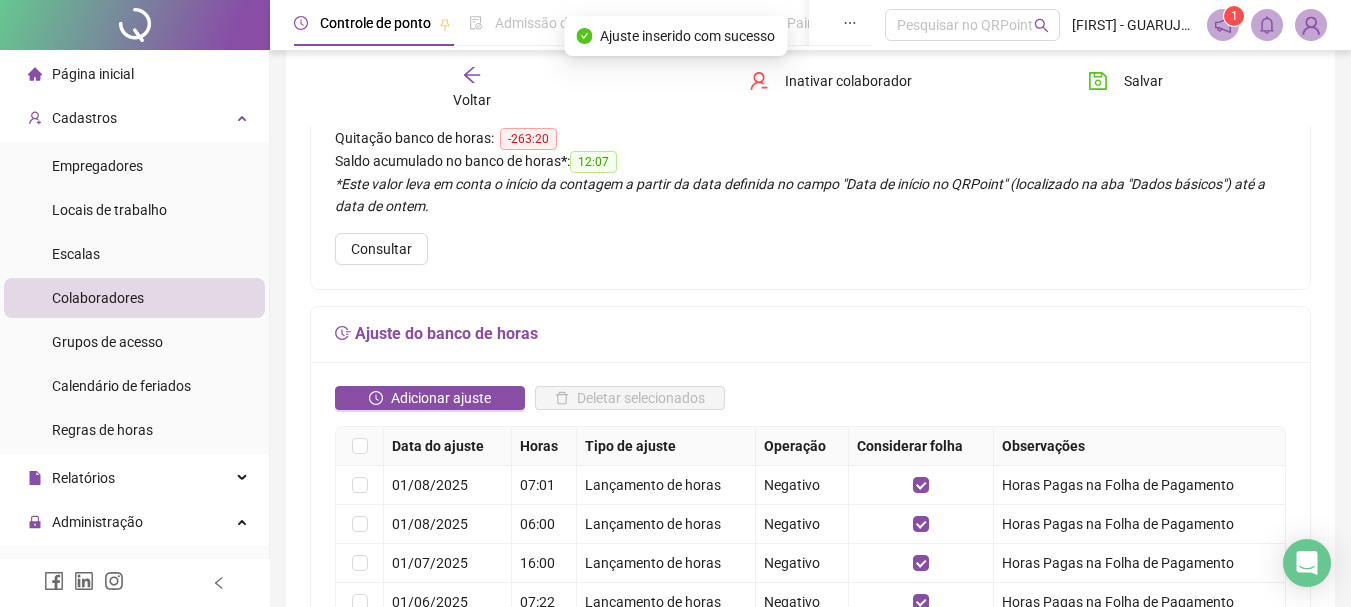 click on "Adicionar ajuste Deletar selecionados Data do ajuste Horas Tipo de ajuste Operação Considerar folha Observações               01/08/2025 07:01 Lançamento de horas Negativo Horas Pagas na Folha de Pagamento 01/08/2025 06:00 Lançamento de horas Negativo Horas Pagas na Folha de Pagamento
01/07/2025 16:00 Lançamento de horas Negativo Horas Pagas na Folha de Pagamento 01/06/2025 07:22 Lançamento de horas Negativo Horas Pagas na Folha de Pagamento 01/05/2025 11:04 Lançamento de horas Negativo Horas pagas na Folha de Pagamento 01/02/2025 07:08 Lançamento de horas Negativo Horas pagas na Folha de Pagamento 01/11/2024 06:53 Lançamento de horas Negativo Horas pagas na Folha de Pagamento 01/10/2024 34:22 Lançamento de horas Negativo horas pagas na folha de pagamento 01/08/2024 07:22 Lançamento de horas Negativo Horas pagas na folha de pagamento 01/06/2024 07:26 Lançamento de horas Negativo Horas pagas na folha de pagamento 1 2 3" at bounding box center [810, 649] 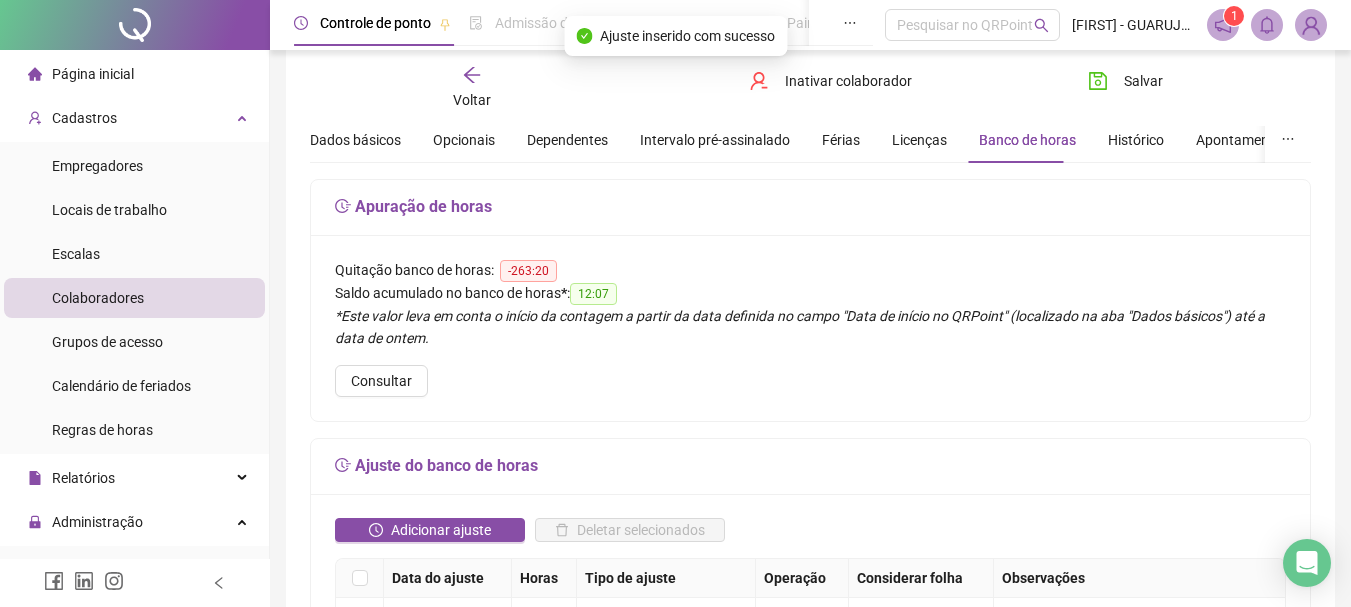 scroll, scrollTop: 0, scrollLeft: 0, axis: both 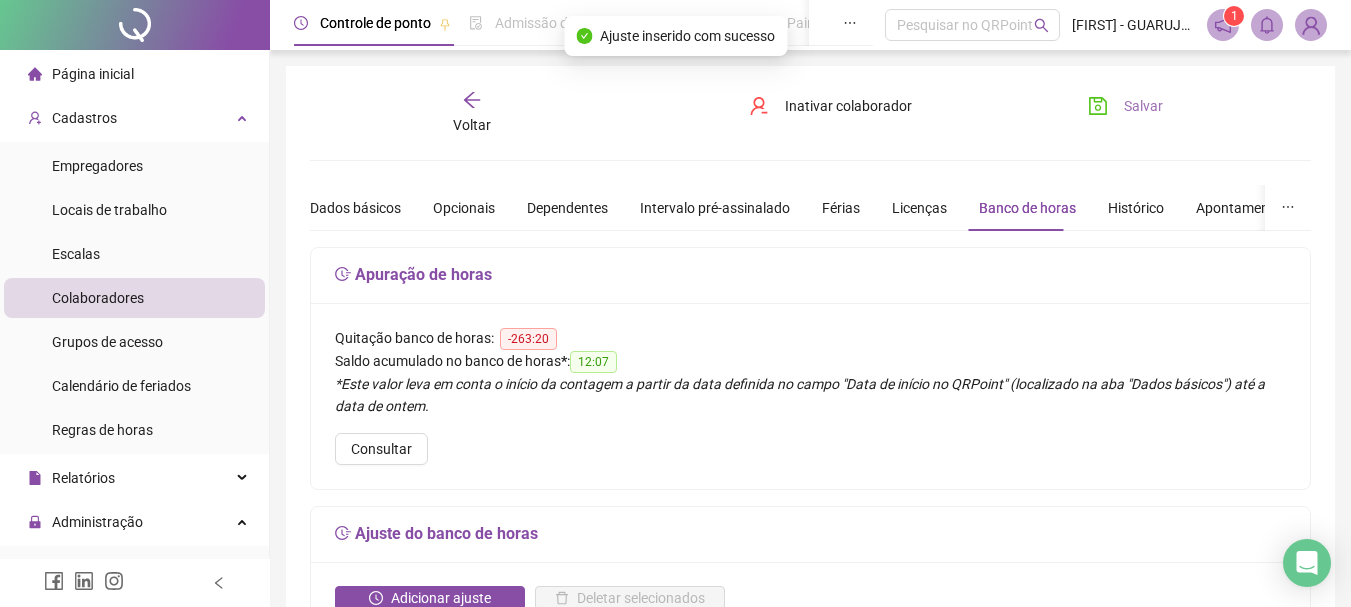 click on "Salvar" at bounding box center [1125, 106] 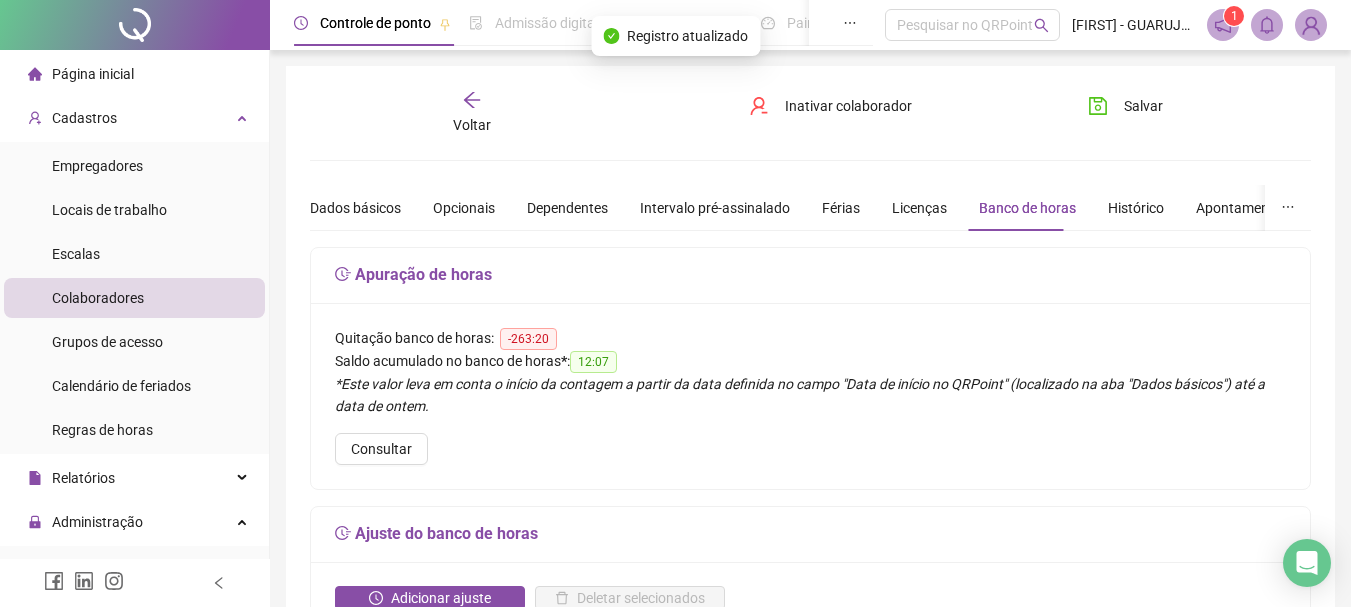click on "Voltar" at bounding box center (472, 125) 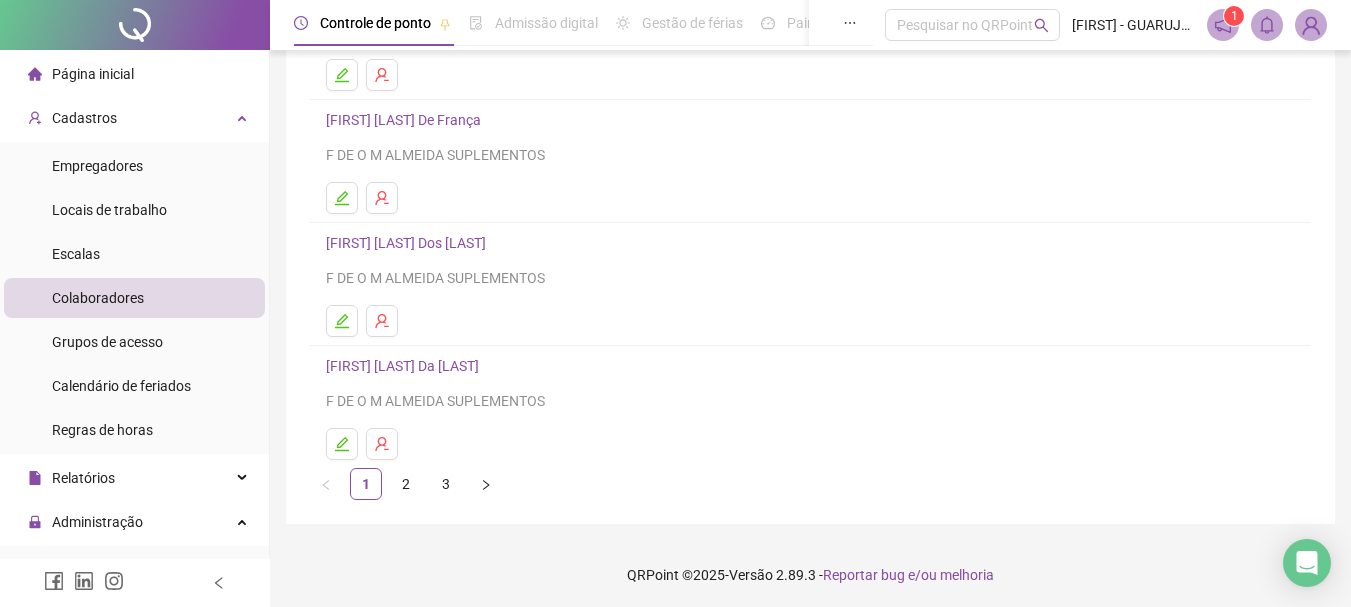 scroll, scrollTop: 360, scrollLeft: 0, axis: vertical 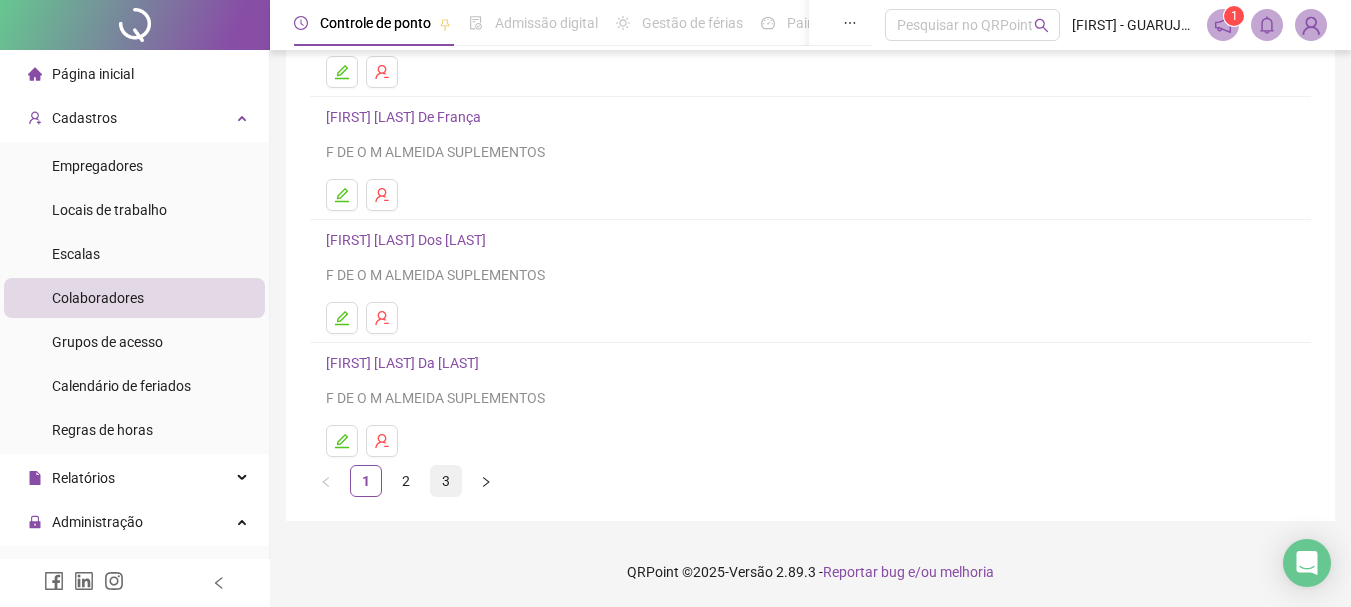 click on "3" at bounding box center [446, 481] 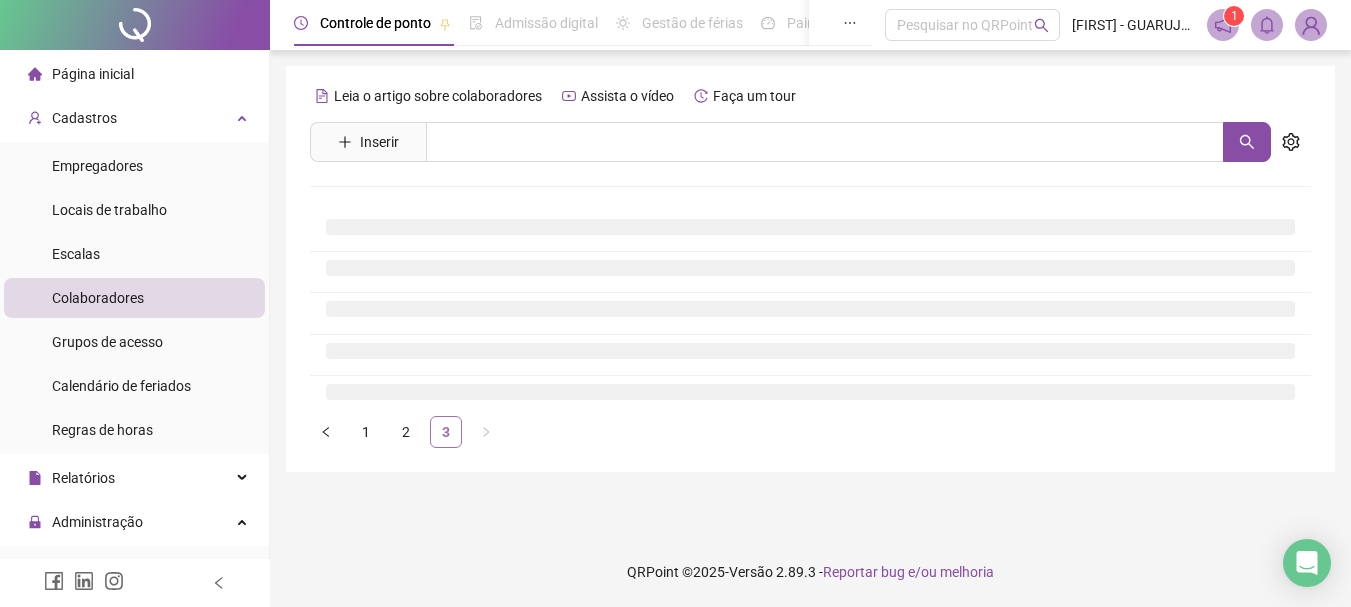 scroll, scrollTop: 0, scrollLeft: 0, axis: both 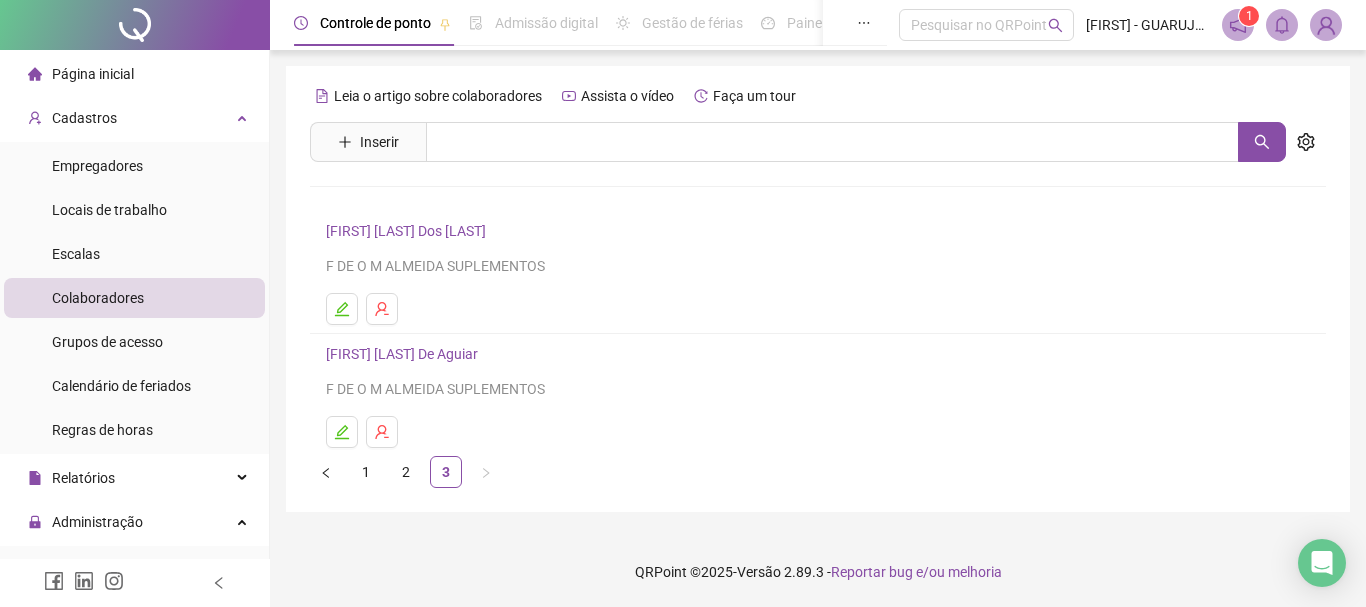 click on "Leia o artigo sobre colaboradores Assista o vídeo Faça um tour Inserir Nenhum resultado [FIRST] [LAST] Dos [LAST]    F DE O M ALMEIDA SUPLEMENTOS [FIRST] [LAST] De Aguiar    F DE O M ALMEIDA SUPLEMENTOS 1 2 3" at bounding box center [818, 284] 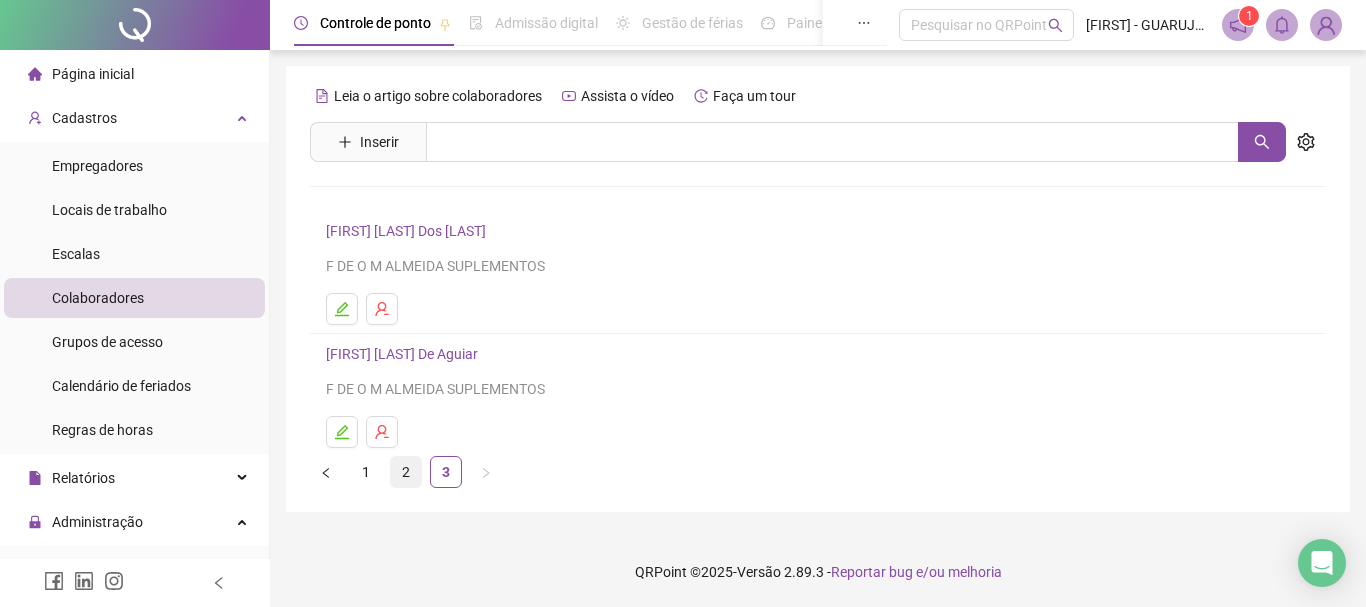 click on "2" at bounding box center (406, 472) 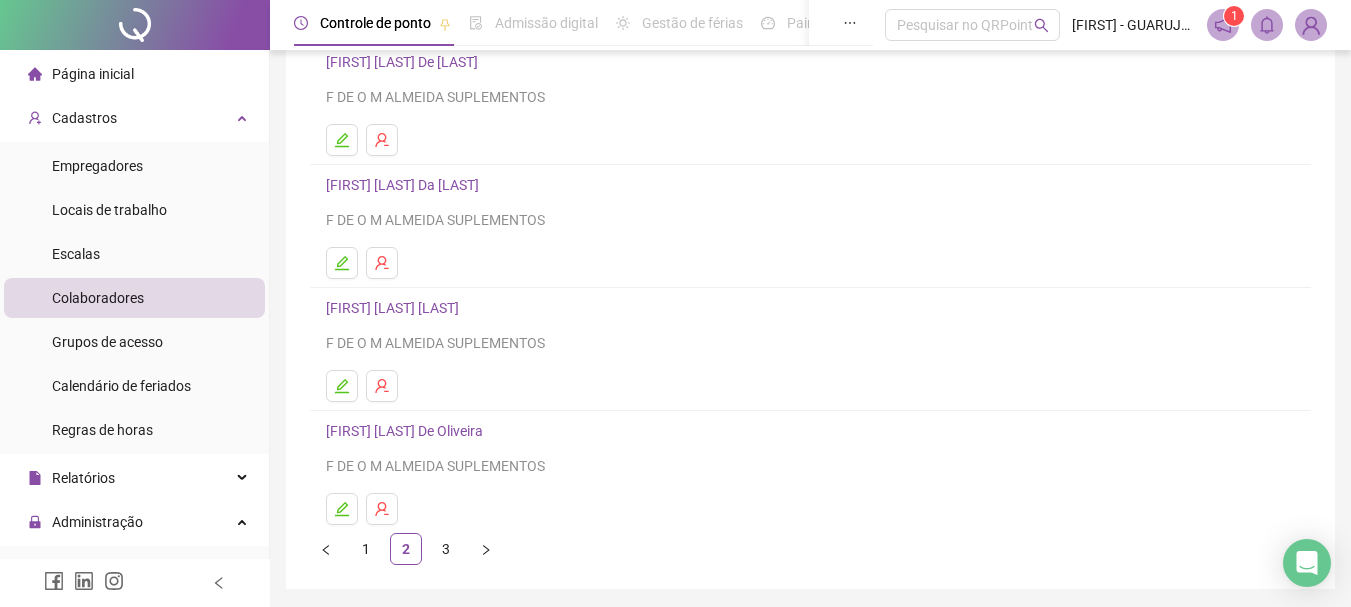 scroll, scrollTop: 300, scrollLeft: 0, axis: vertical 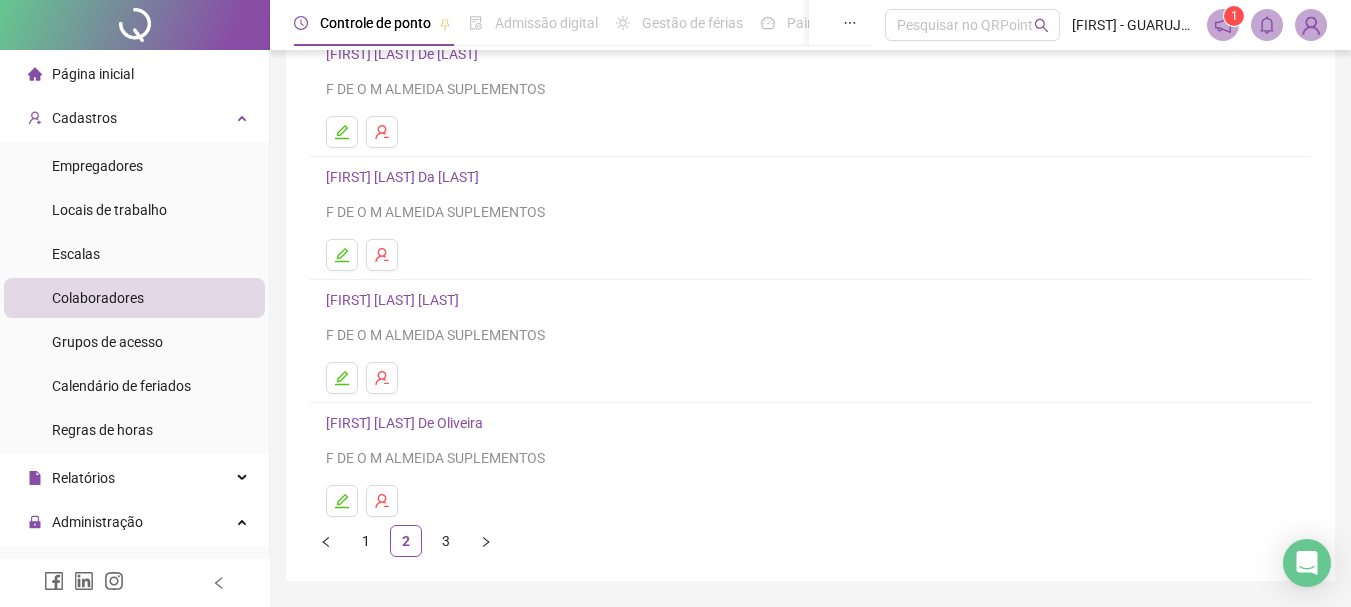 click on "[FIRST] [LAST] [LAST]" at bounding box center (395, 300) 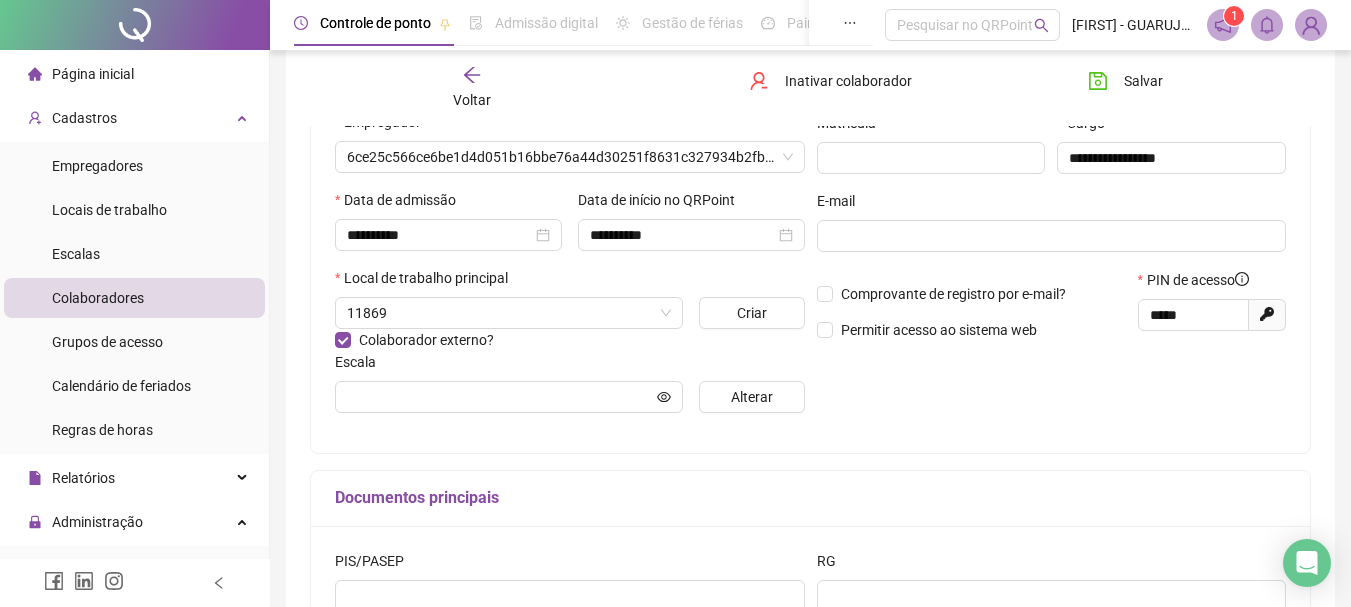 scroll, scrollTop: 310, scrollLeft: 0, axis: vertical 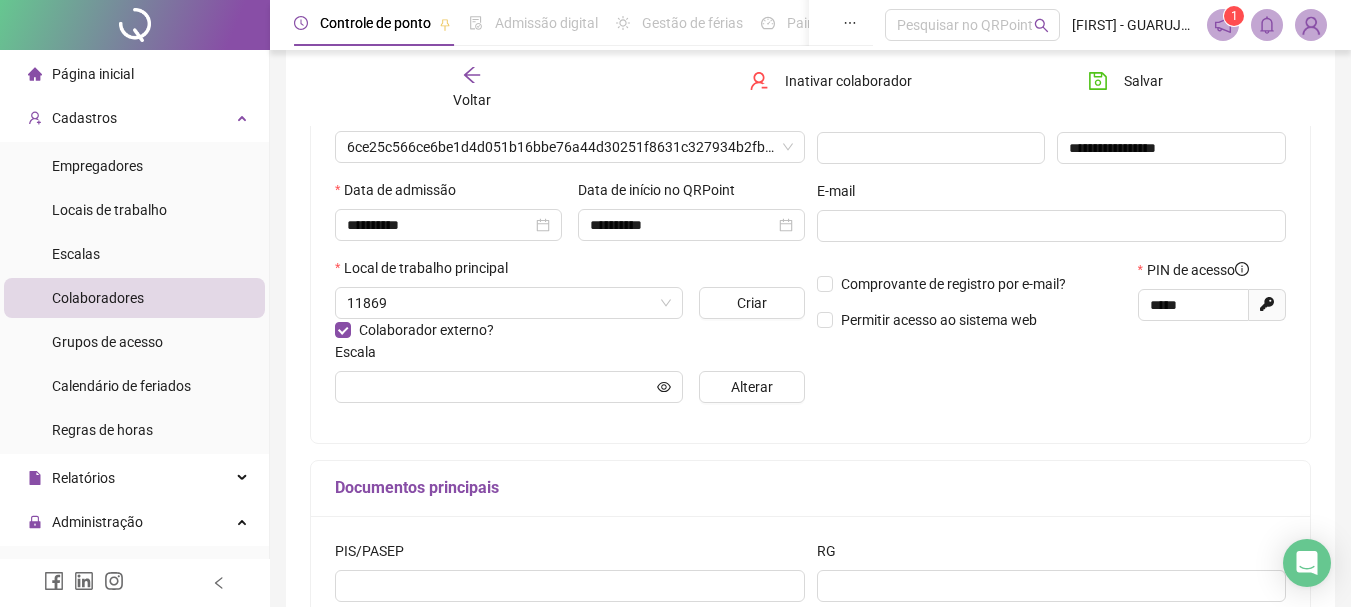 type on "**********" 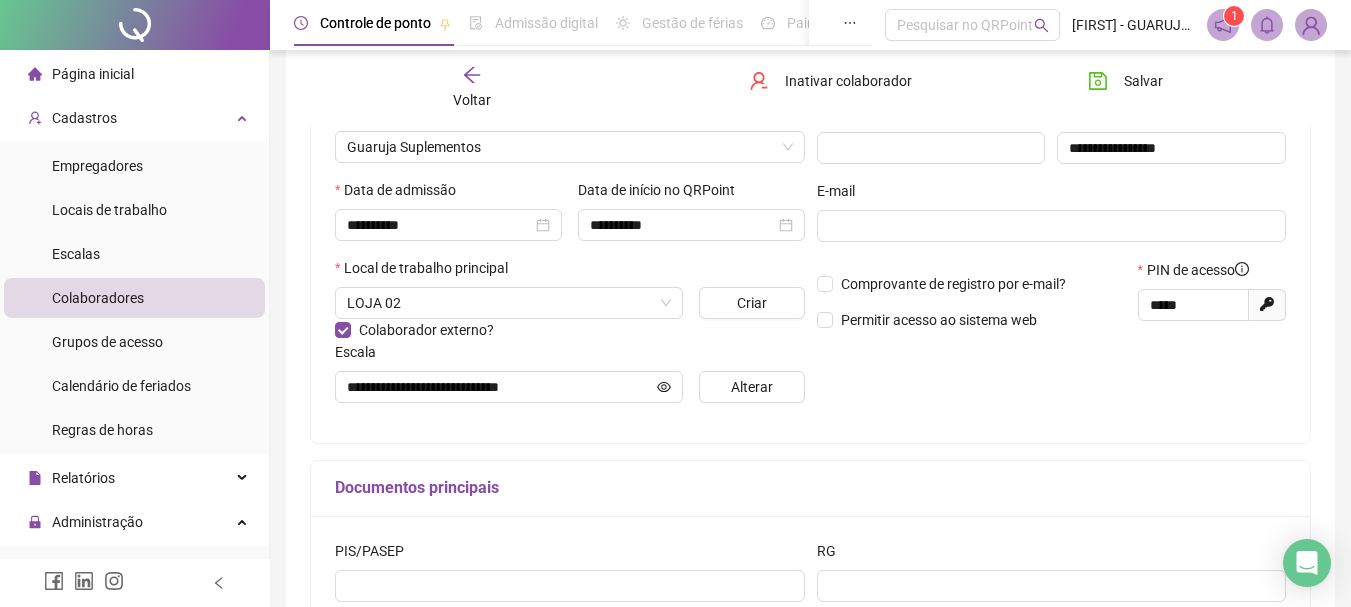 drag, startPoint x: 306, startPoint y: 254, endPoint x: 402, endPoint y: 269, distance: 97.16481 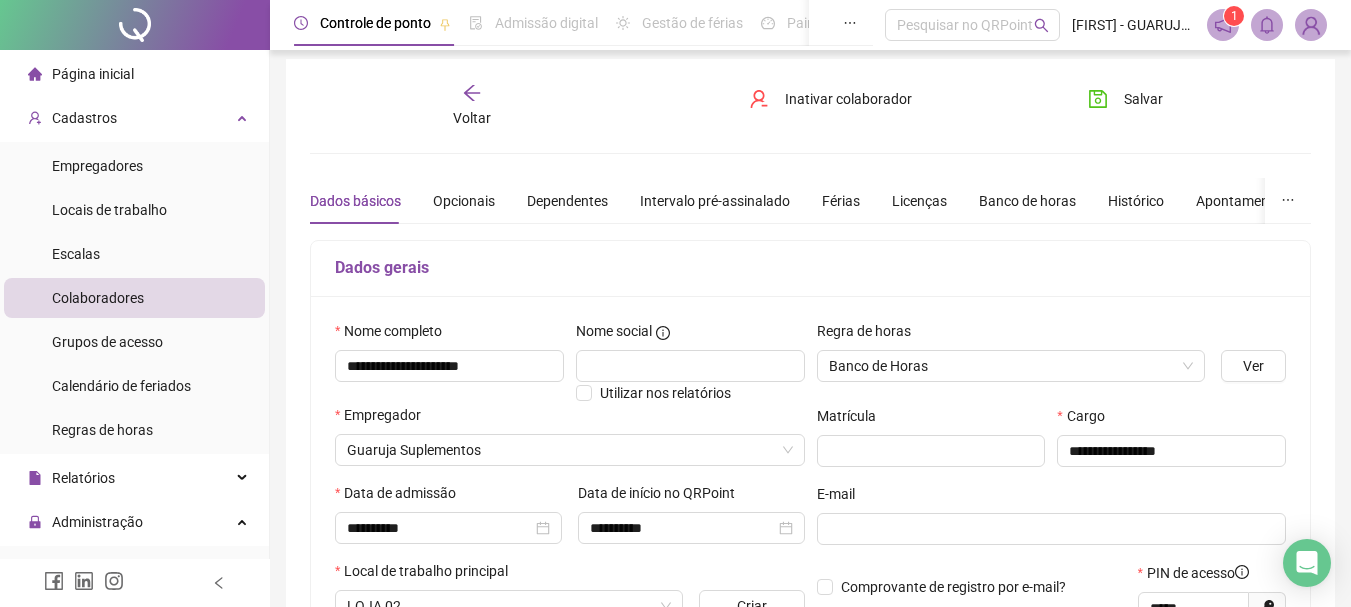 scroll, scrollTop: 0, scrollLeft: 0, axis: both 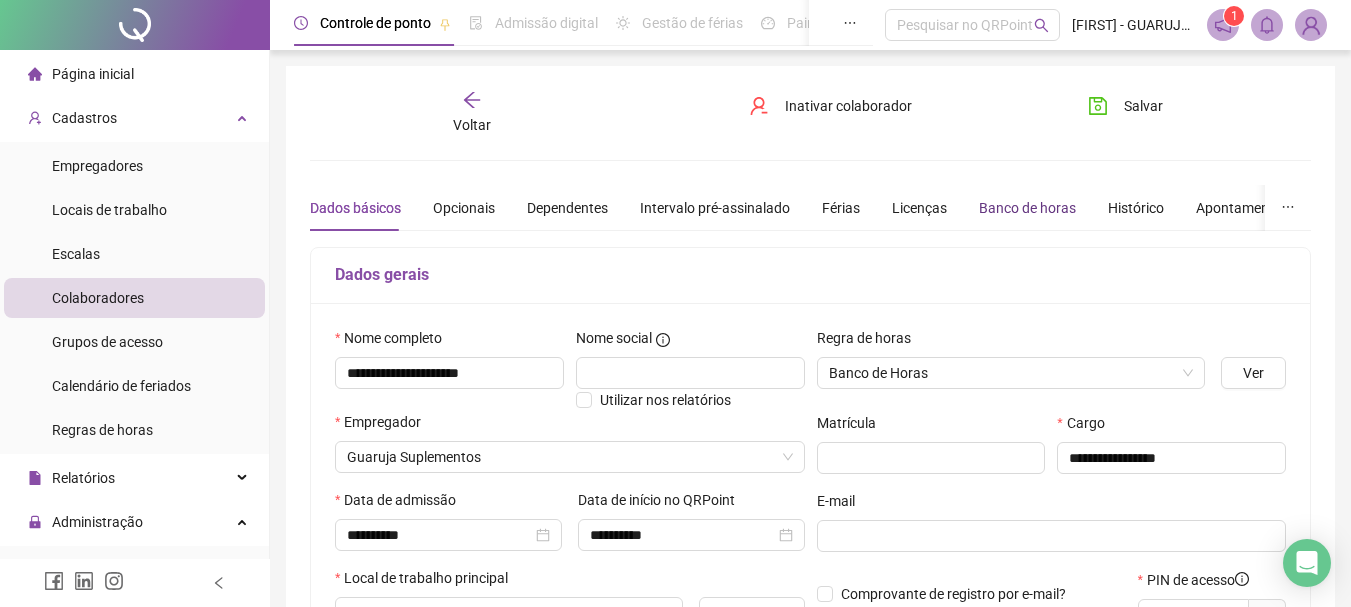click on "Banco de horas" at bounding box center [1027, 208] 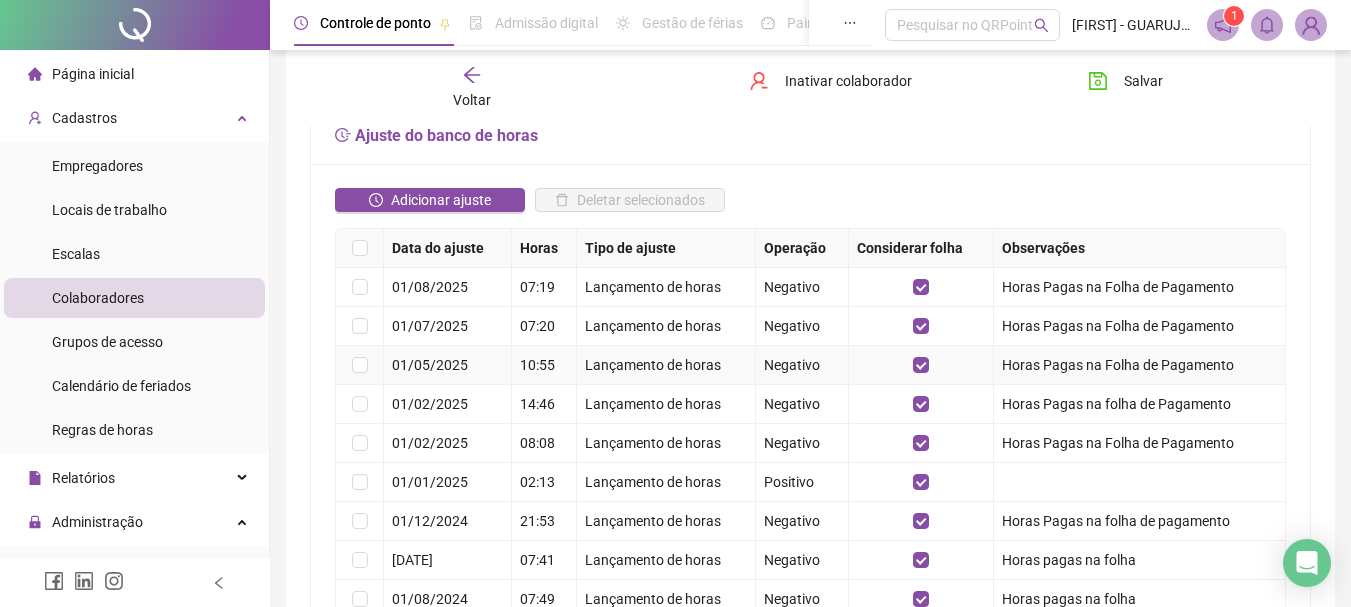 scroll, scrollTop: 400, scrollLeft: 0, axis: vertical 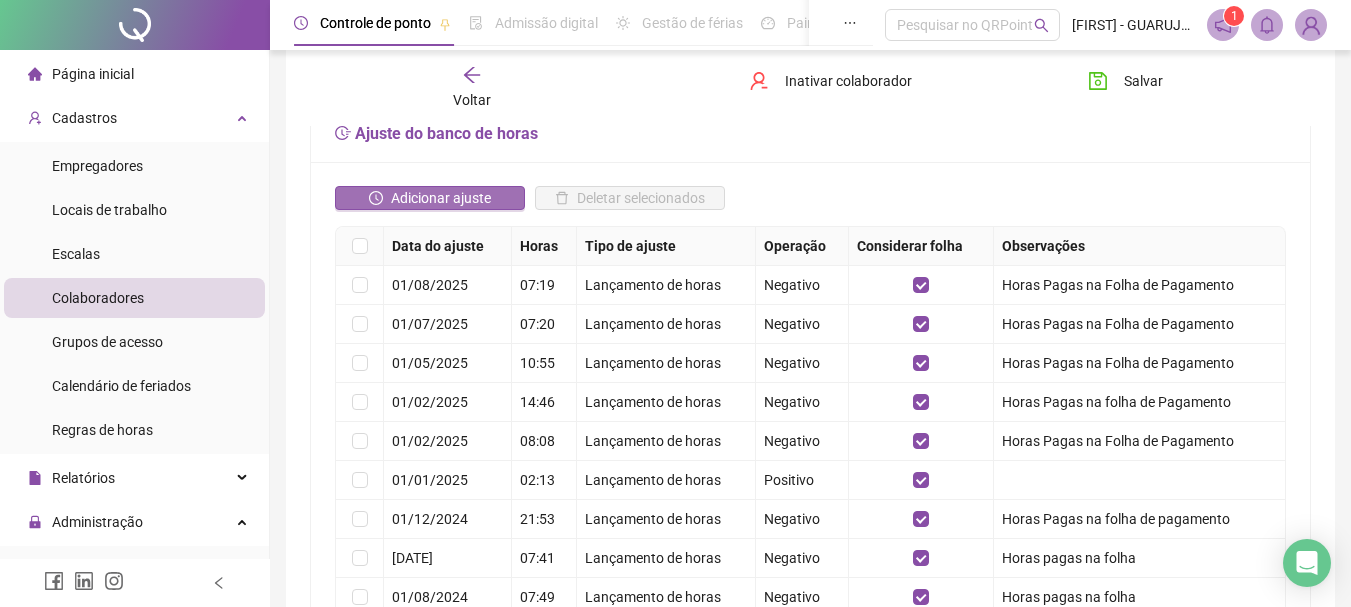 click on "Adicionar ajuste" at bounding box center [441, 198] 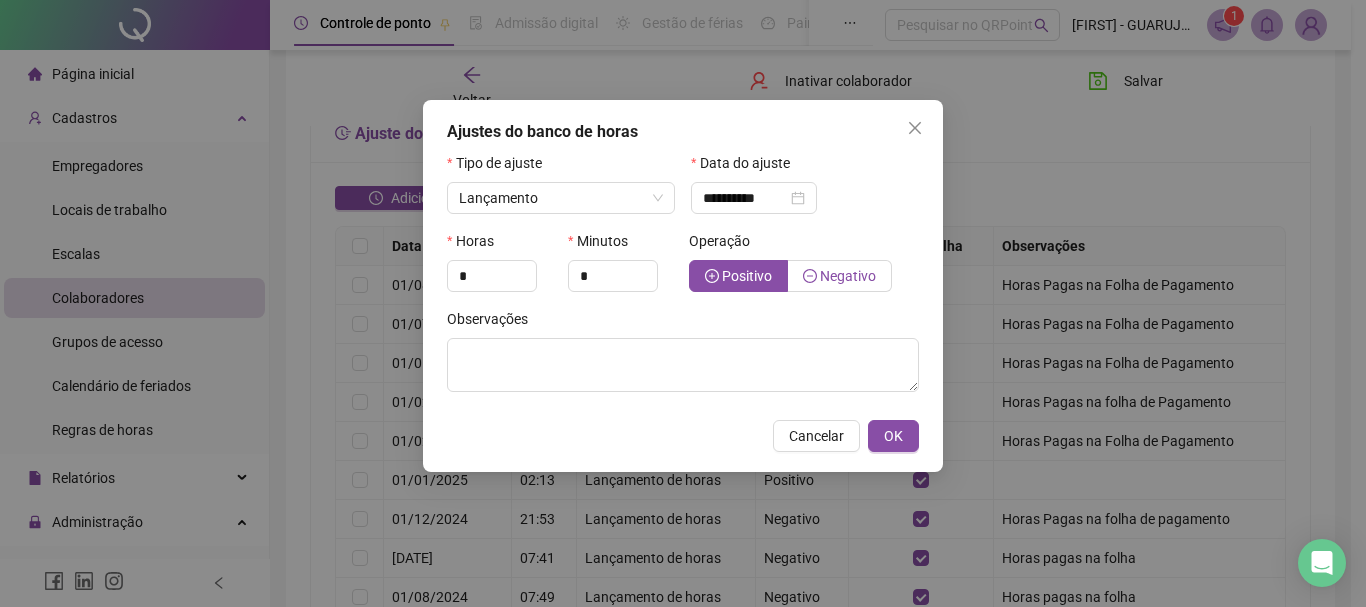 click on "Negativo" at bounding box center (848, 276) 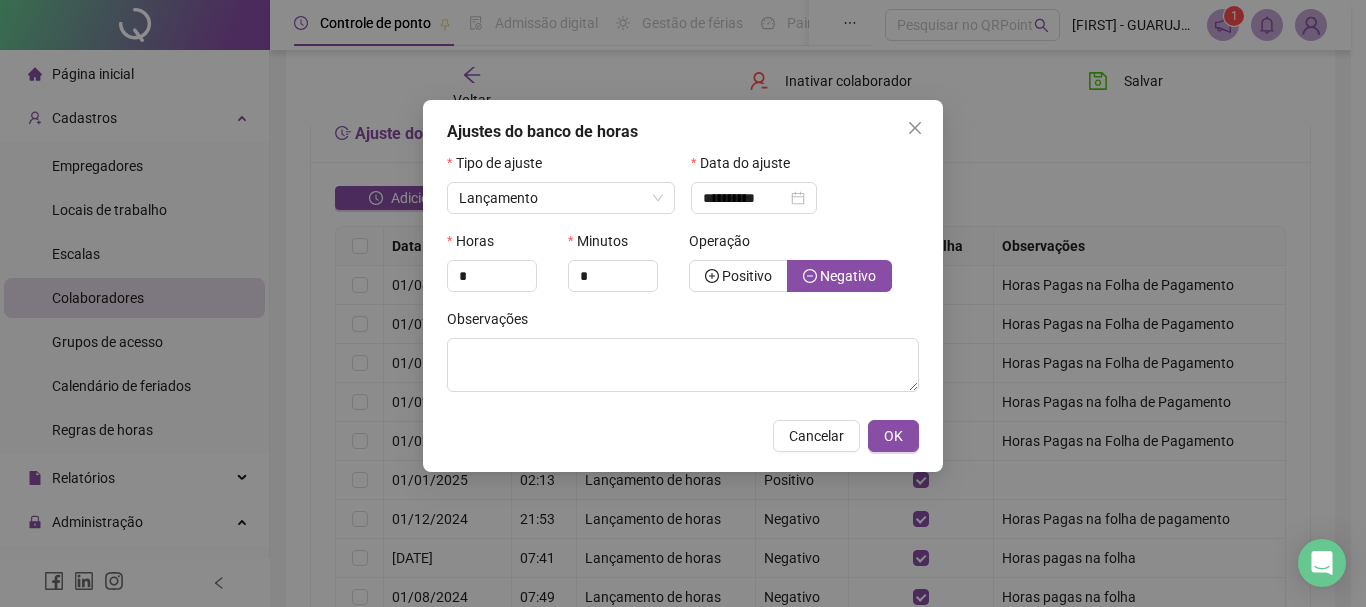 click on "Observações" at bounding box center (683, 323) 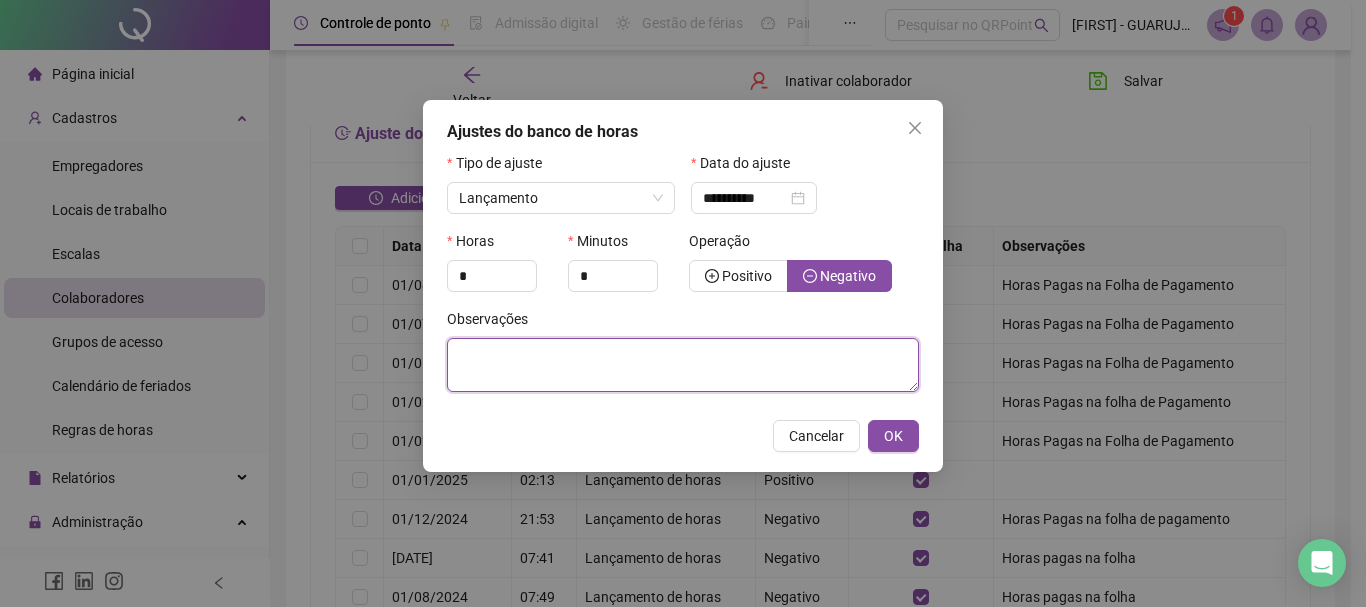 click at bounding box center [683, 365] 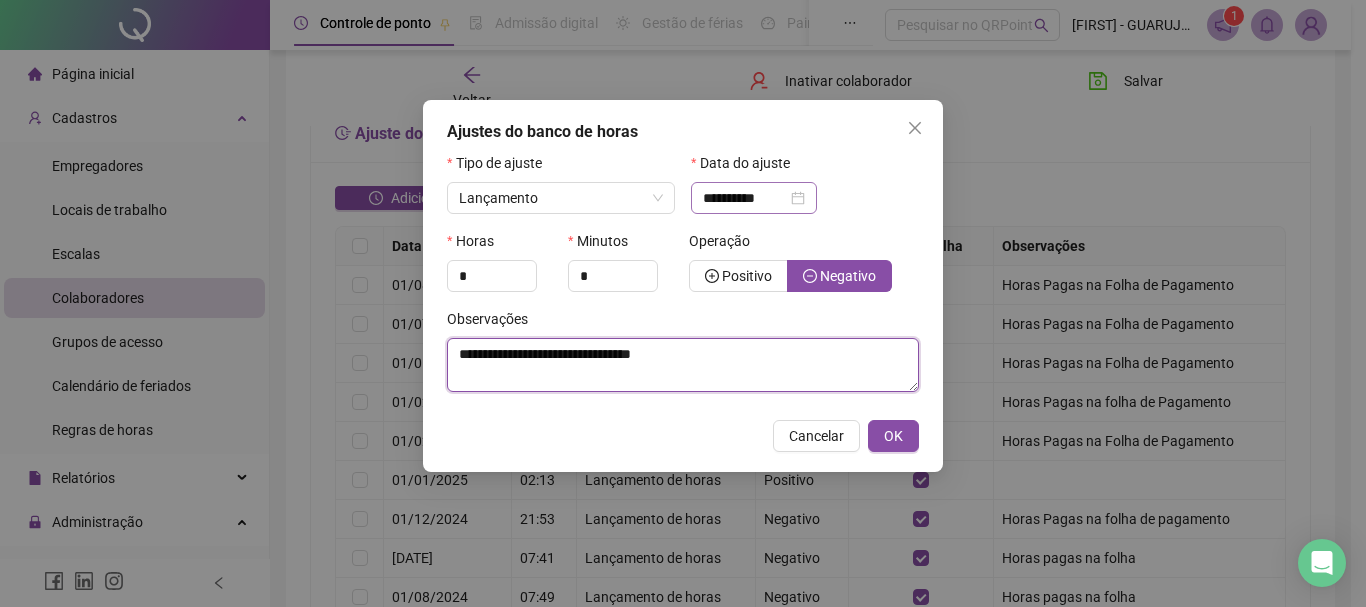 type on "**********" 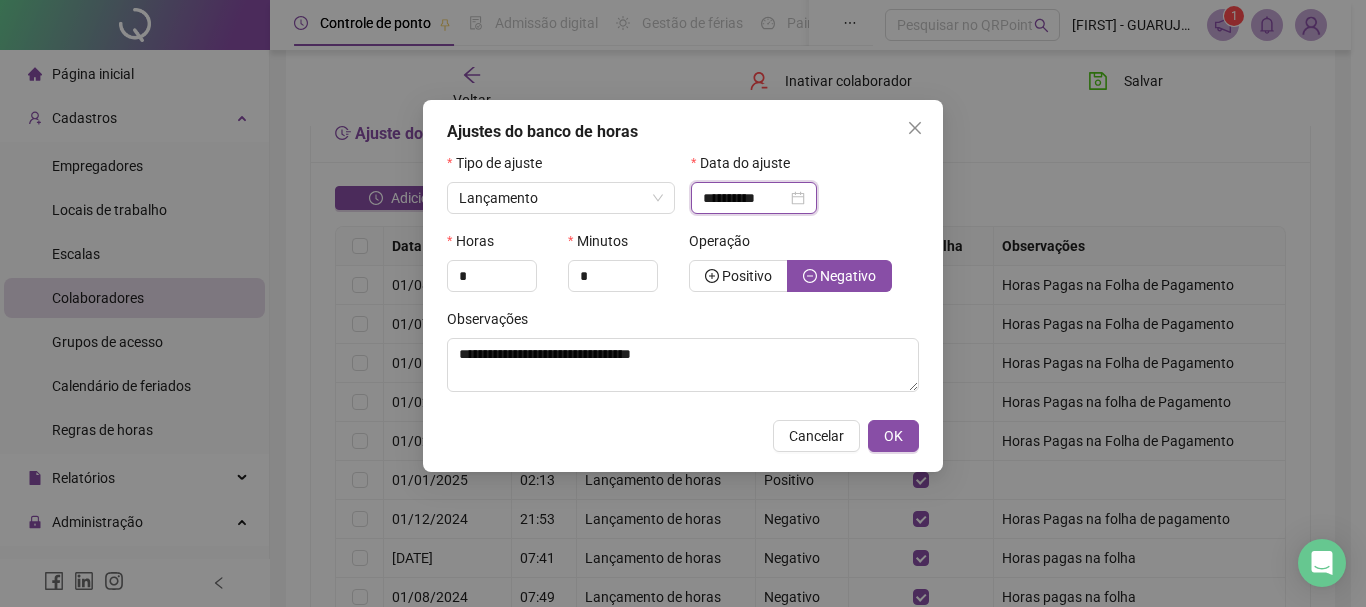click on "**********" at bounding box center (745, 198) 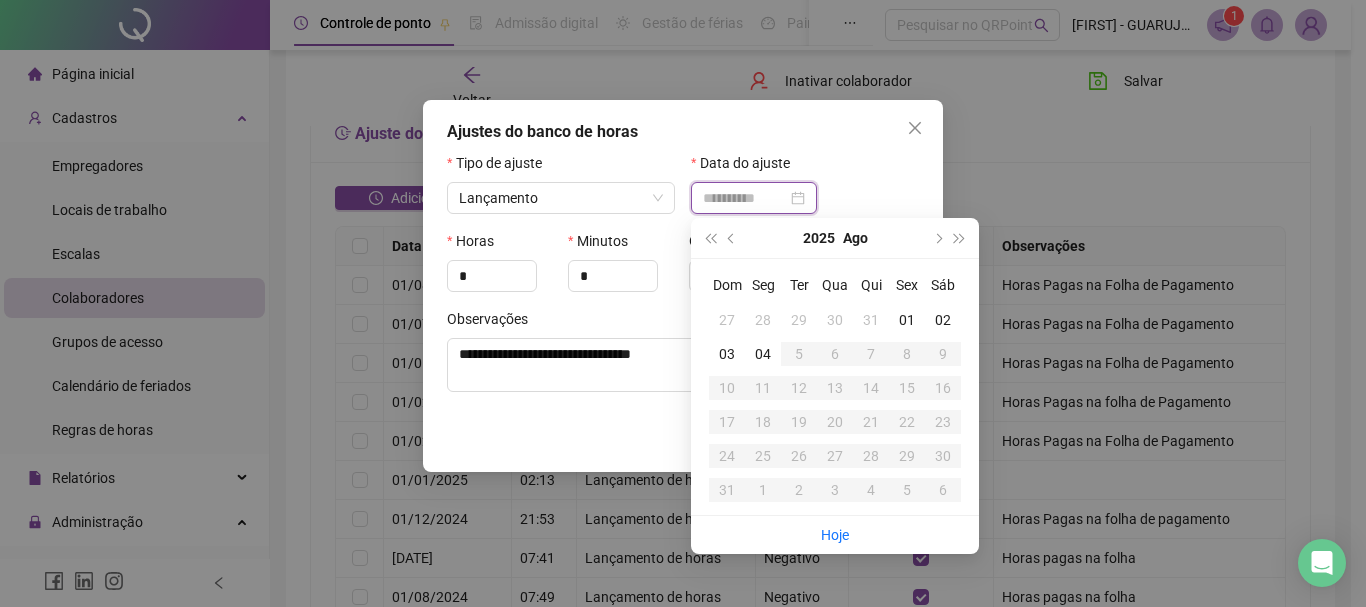 type on "**********" 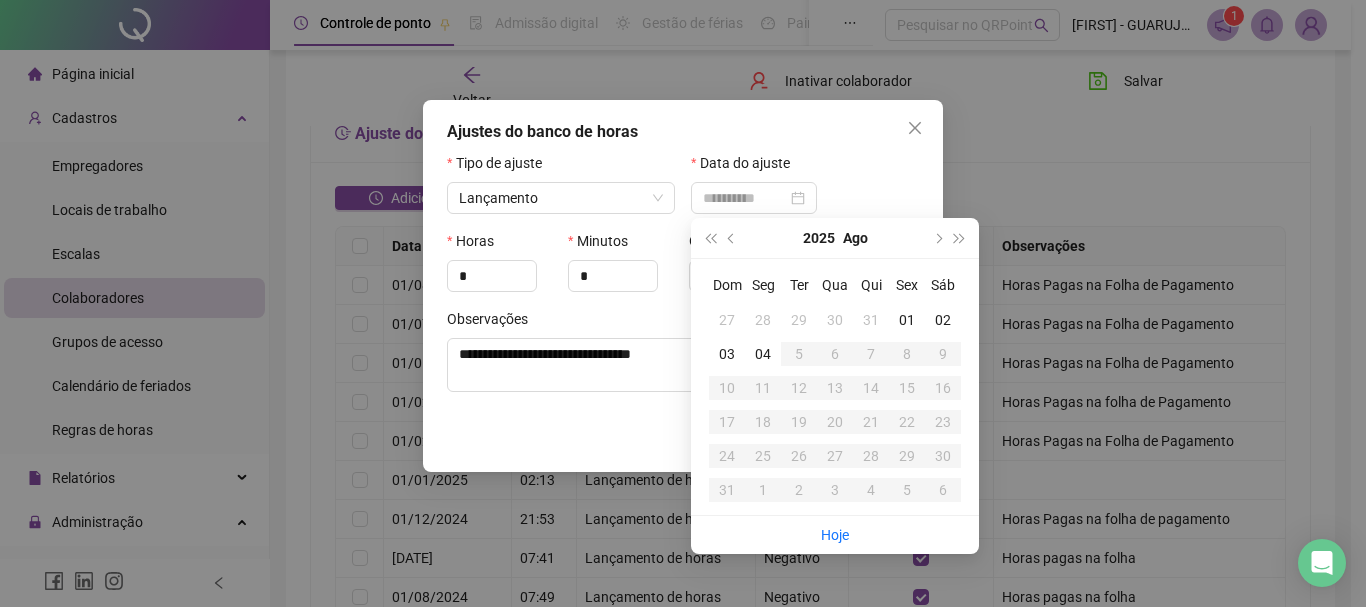 click on "01" at bounding box center [907, 320] 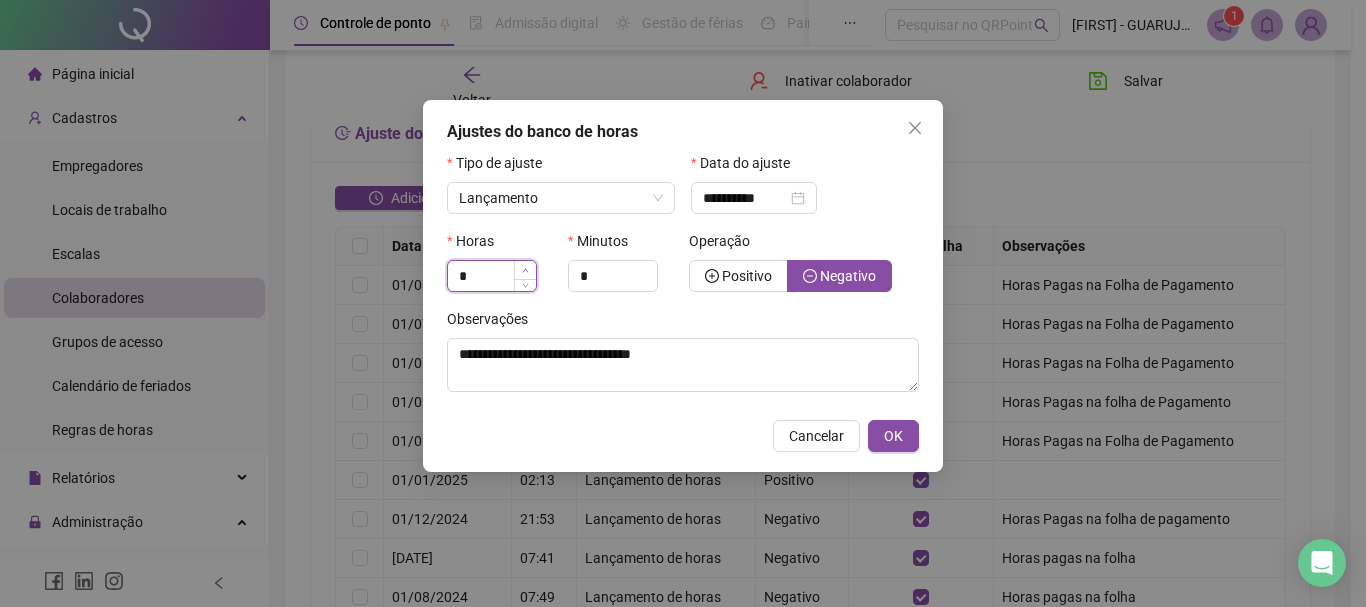 click at bounding box center (525, 270) 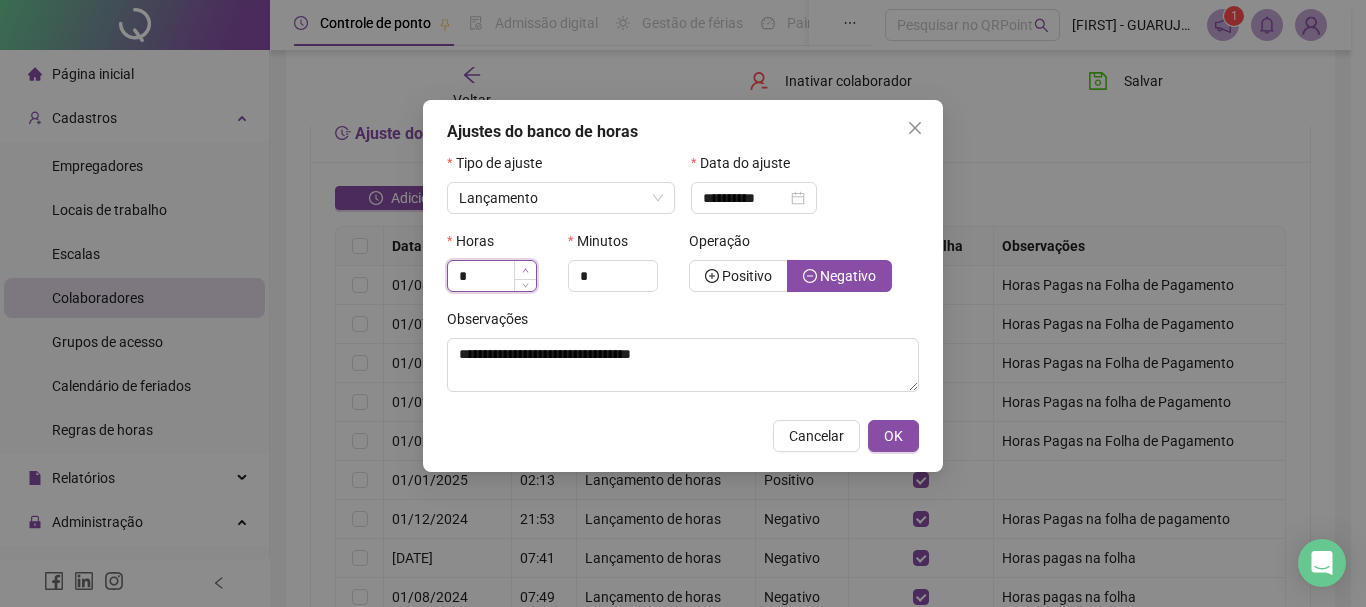 click at bounding box center [525, 270] 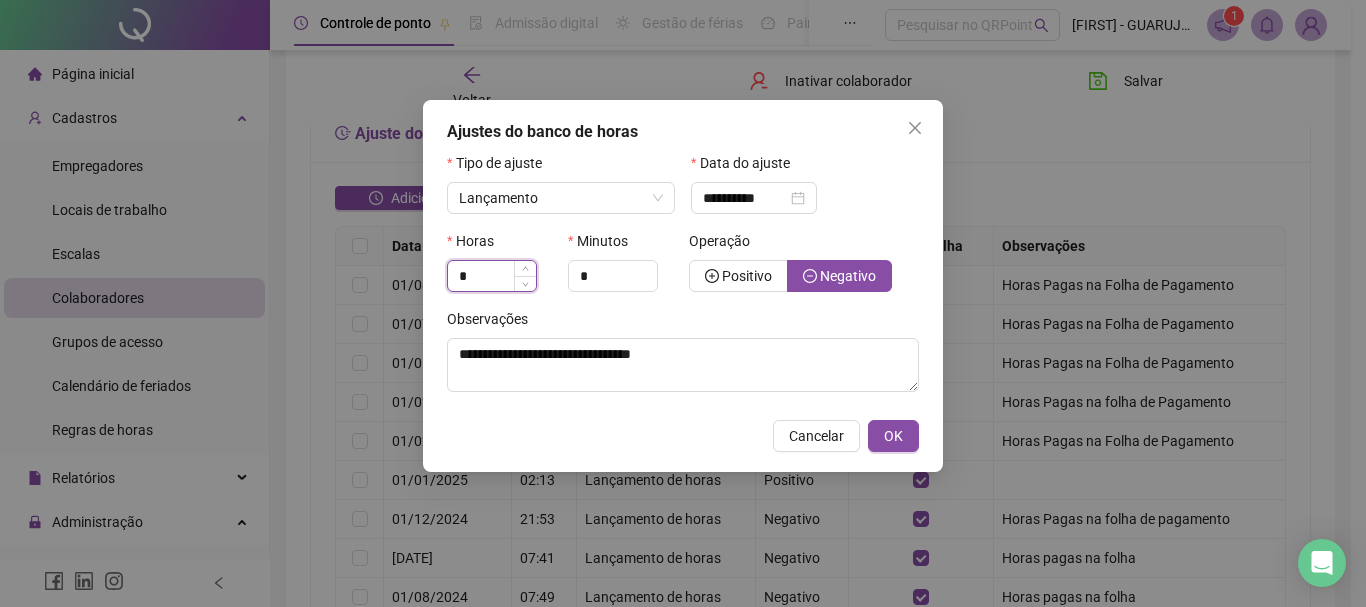 click on "*" at bounding box center [492, 276] 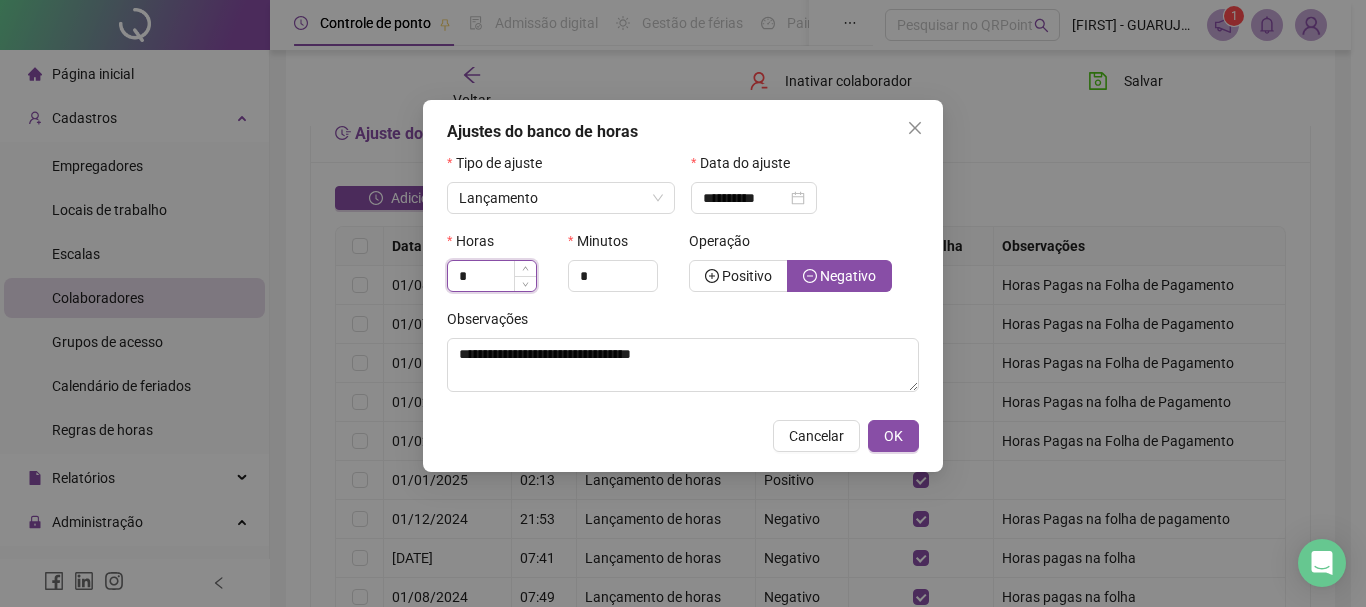 click on "*" at bounding box center [492, 276] 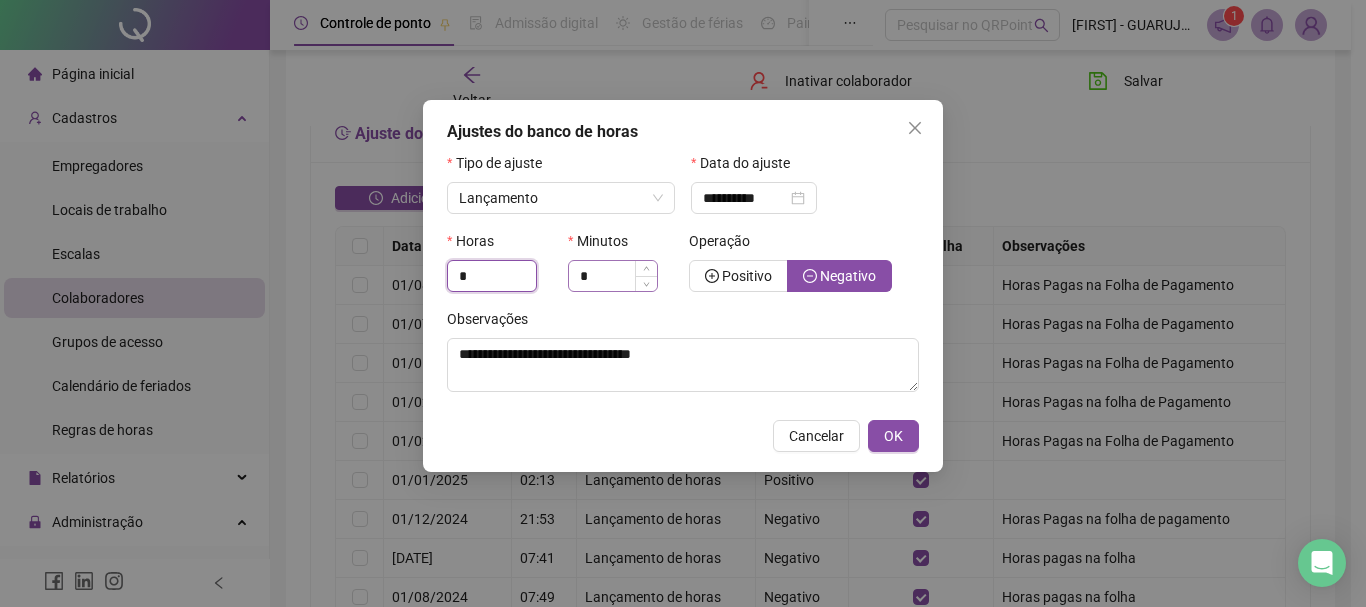 type on "*" 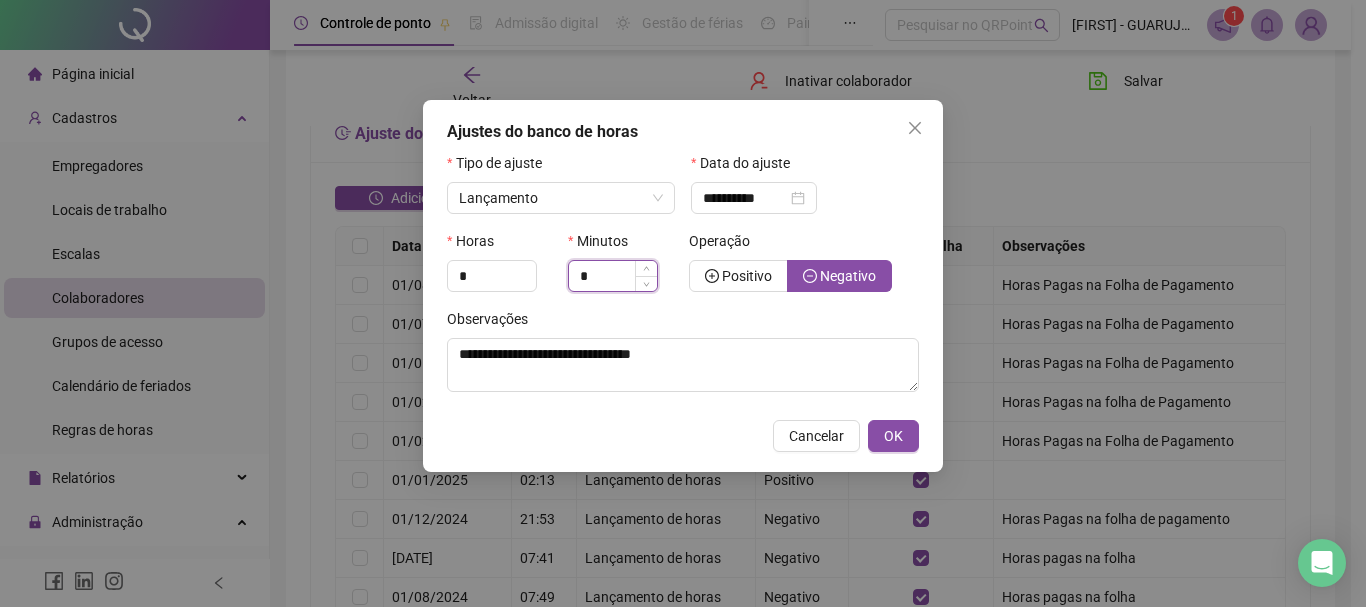 click on "*" at bounding box center [613, 276] 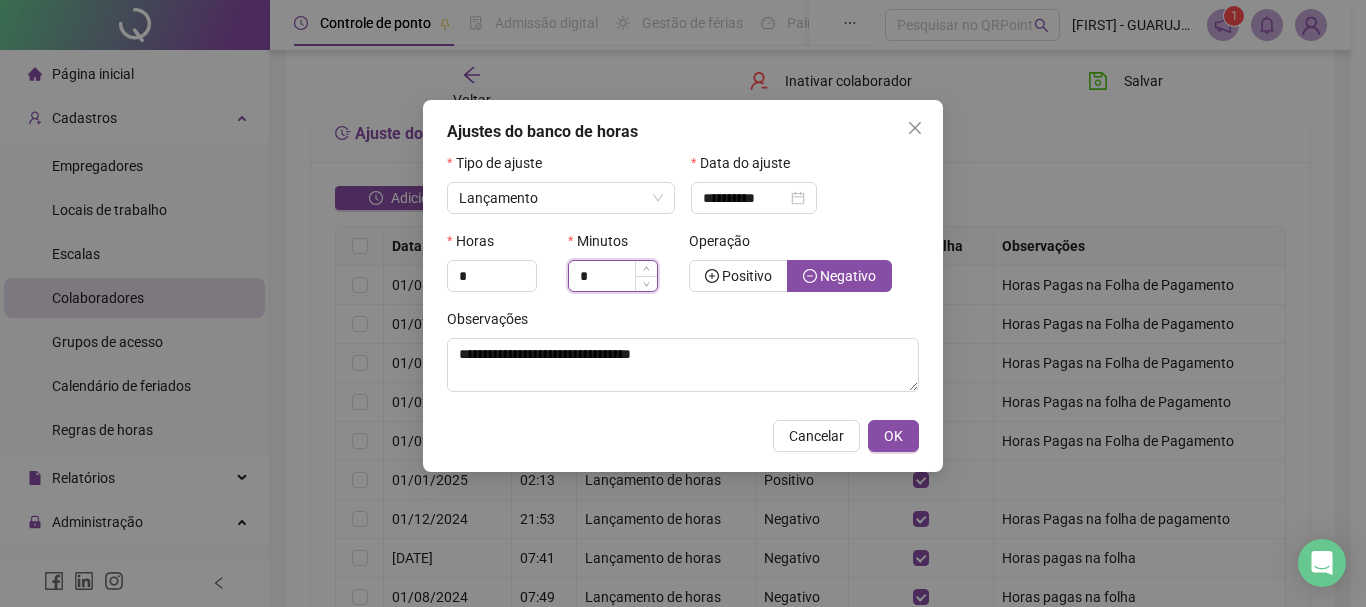 click on "*" at bounding box center (613, 276) 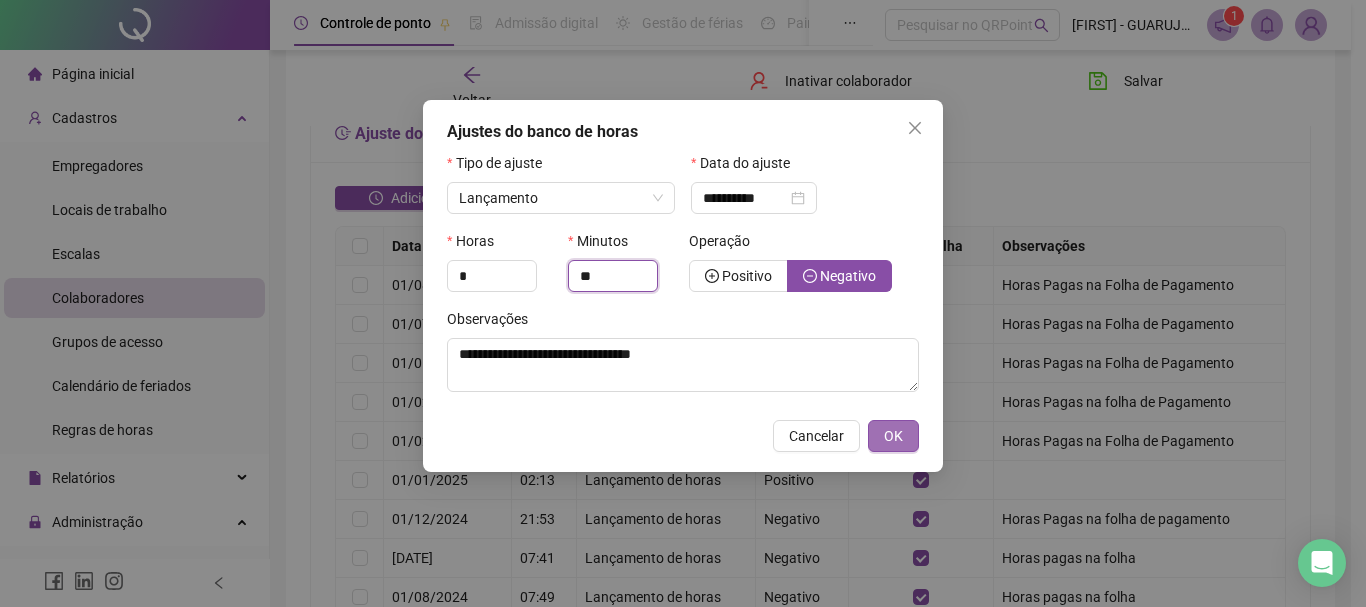 type on "**" 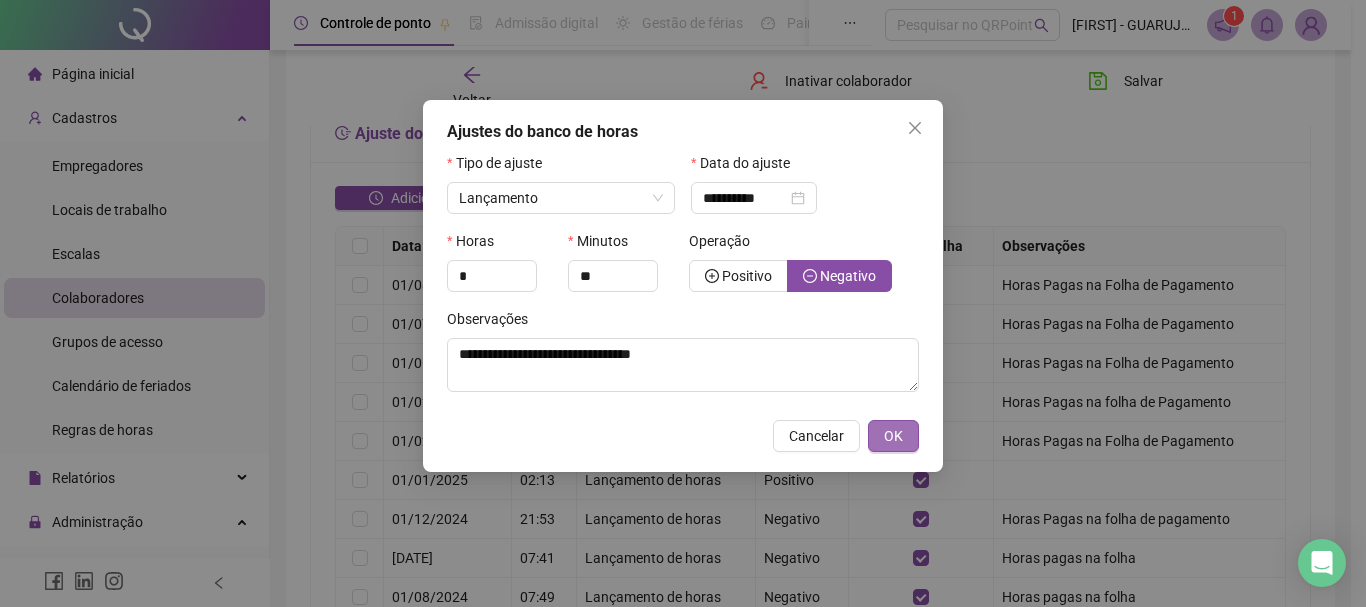click on "OK" at bounding box center [893, 436] 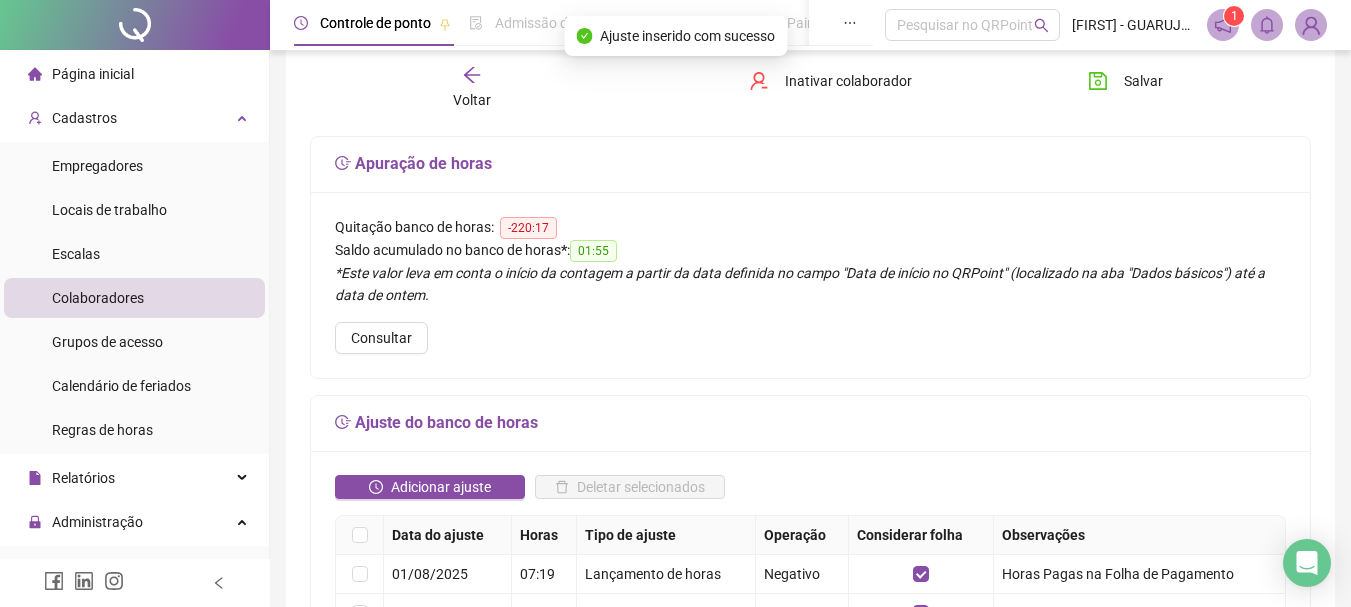 scroll, scrollTop: 0, scrollLeft: 0, axis: both 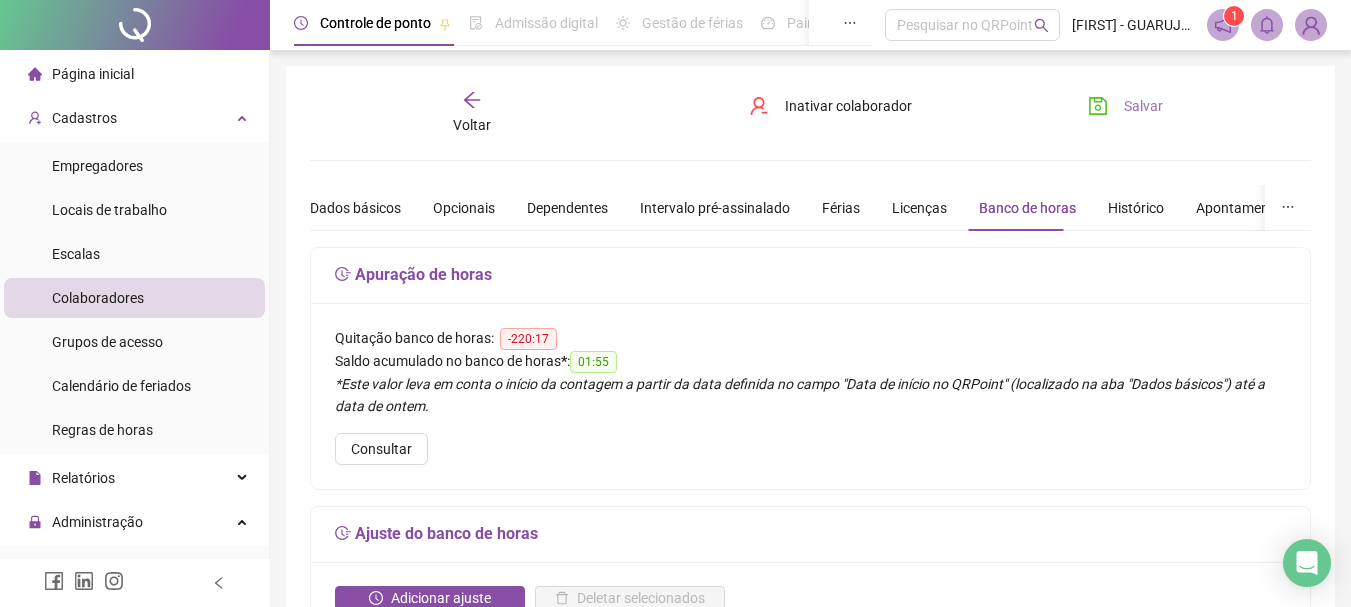 click on "Salvar" at bounding box center (1125, 106) 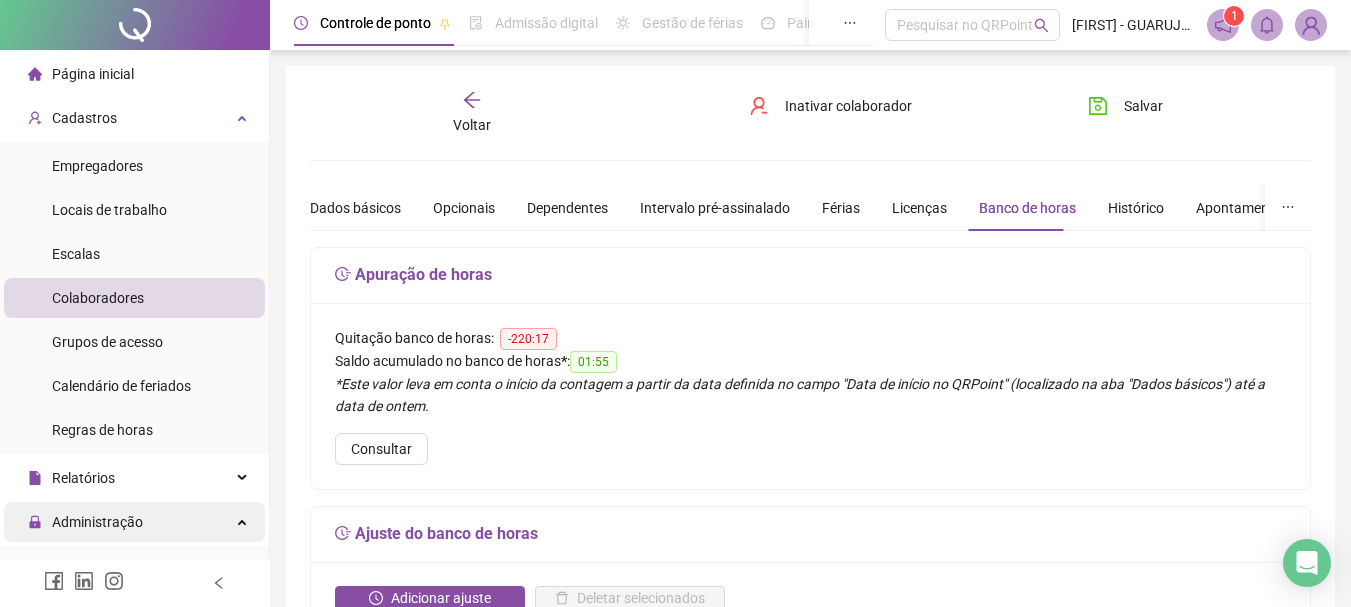 click on "Administração" at bounding box center [97, 522] 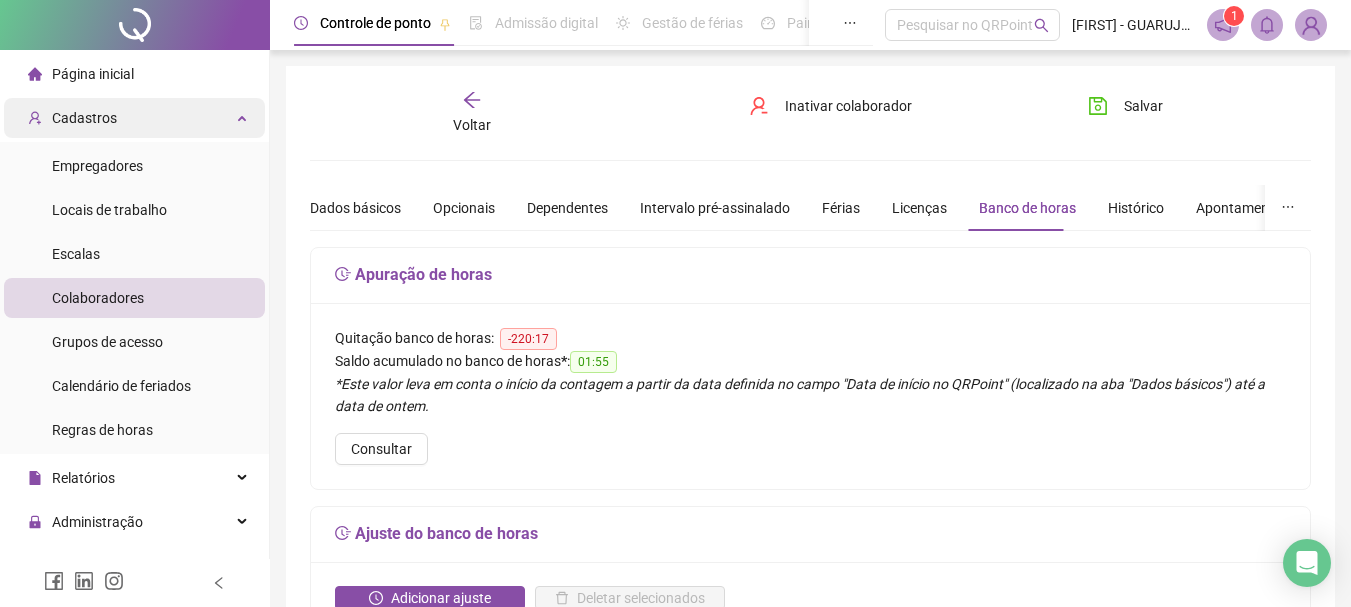 click on "Cadastros" at bounding box center (134, 118) 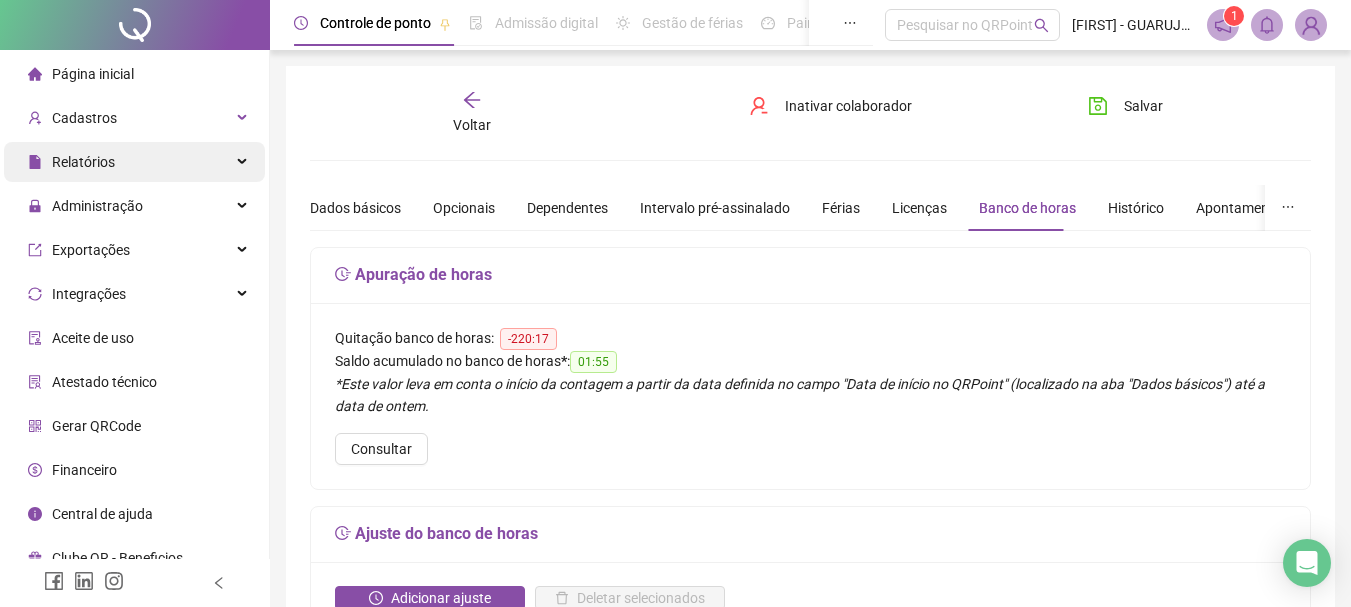 click on "Relatórios" at bounding box center (134, 162) 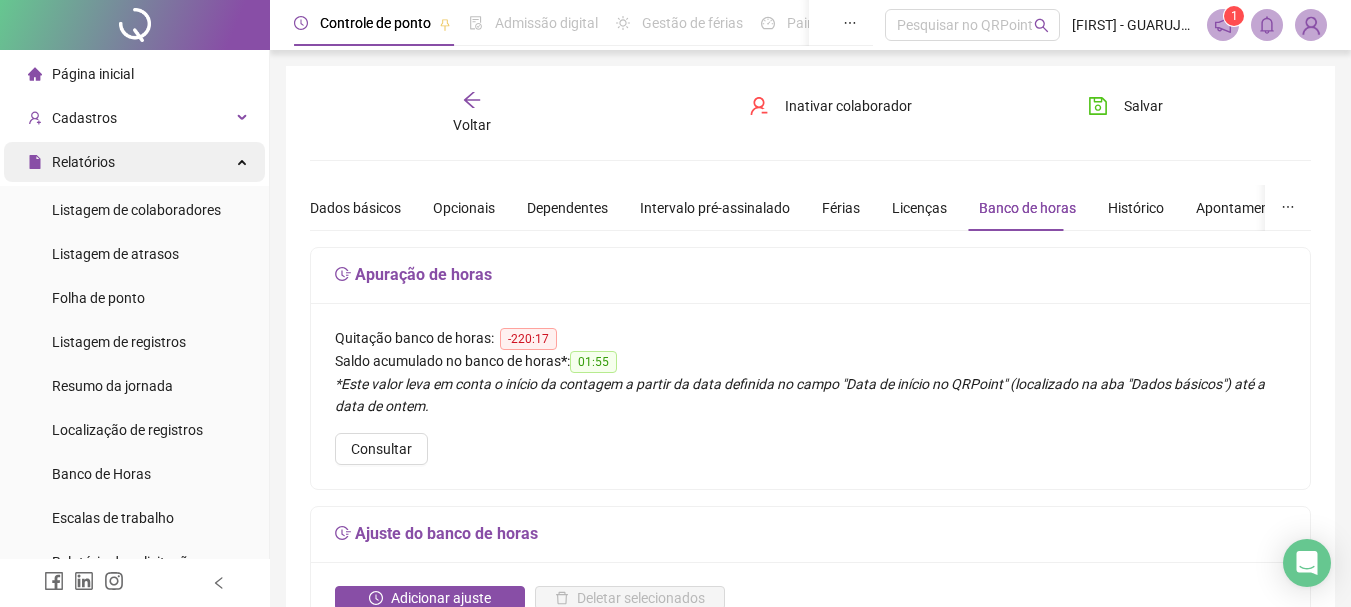 click on "Relatórios" at bounding box center [134, 162] 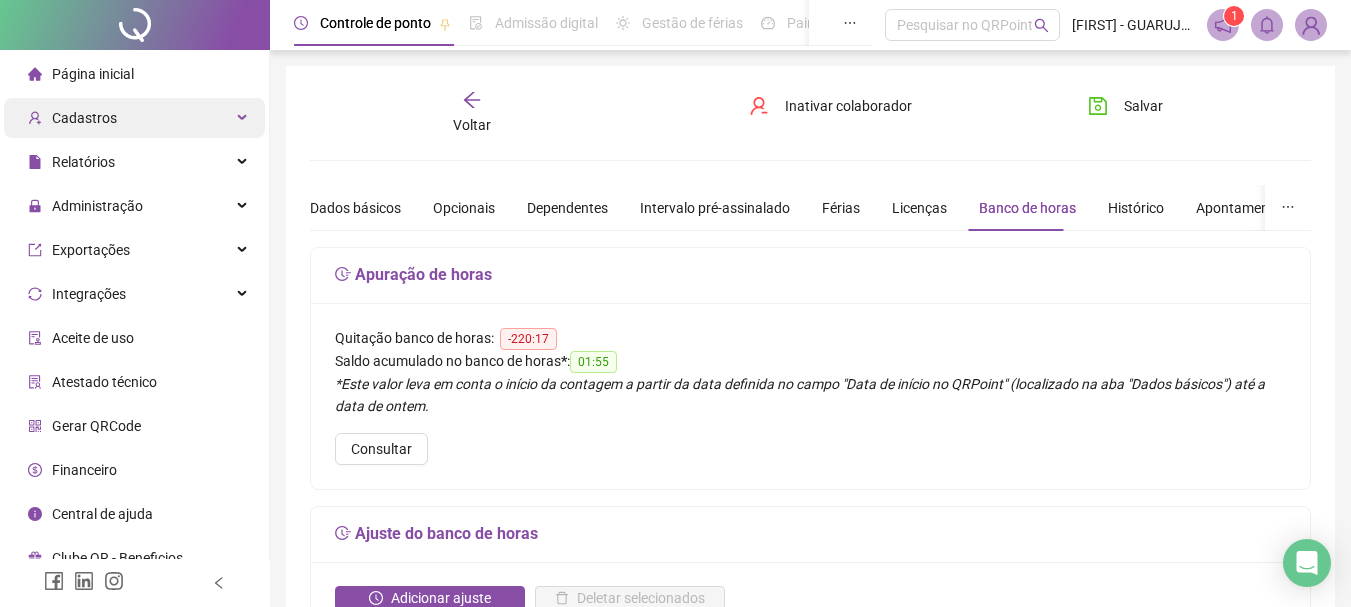 click on "Cadastros" at bounding box center [134, 118] 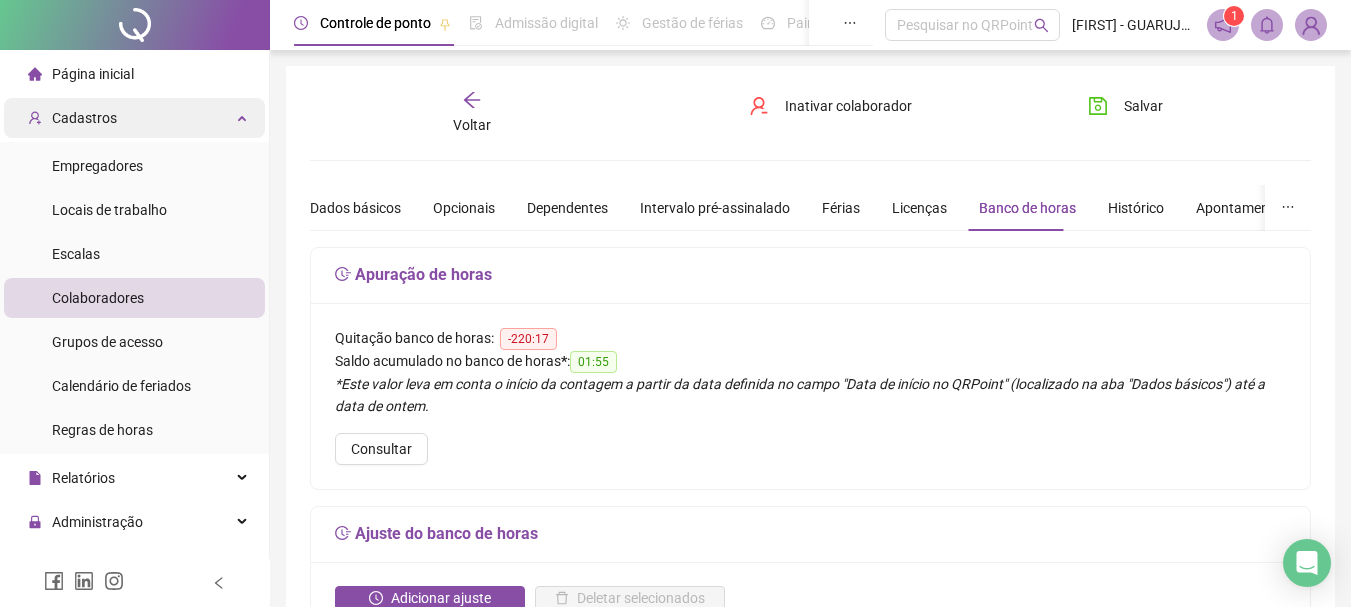 click on "Cadastros" at bounding box center (134, 118) 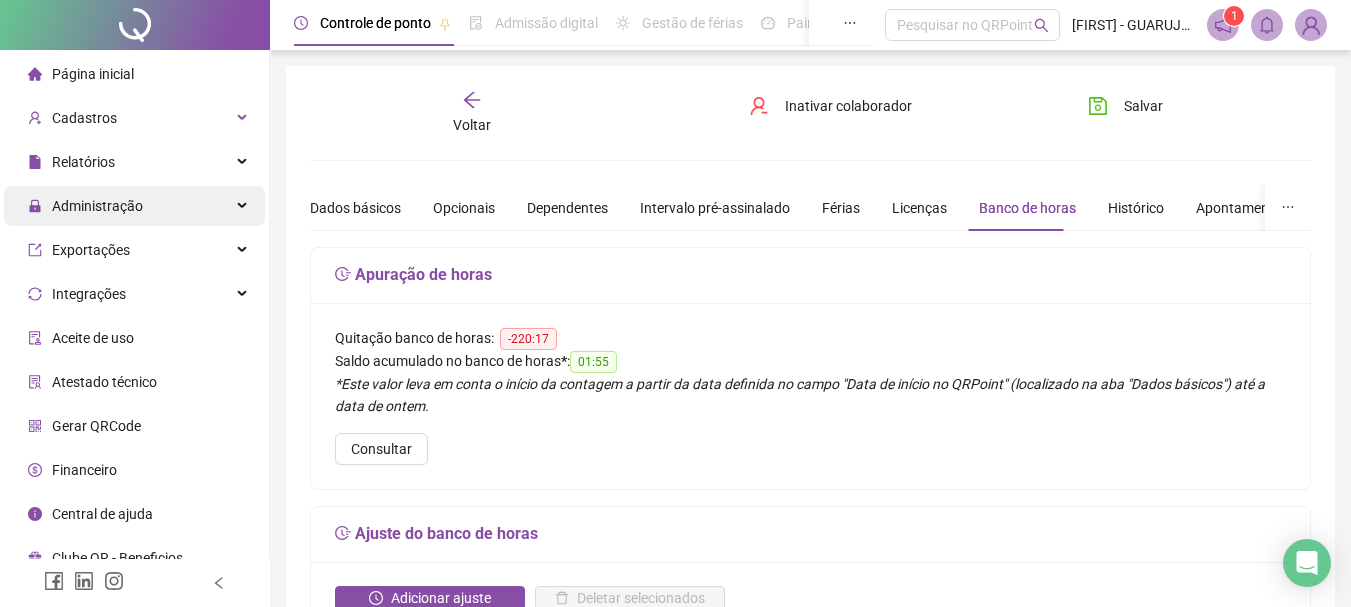 click on "Administração" at bounding box center (97, 206) 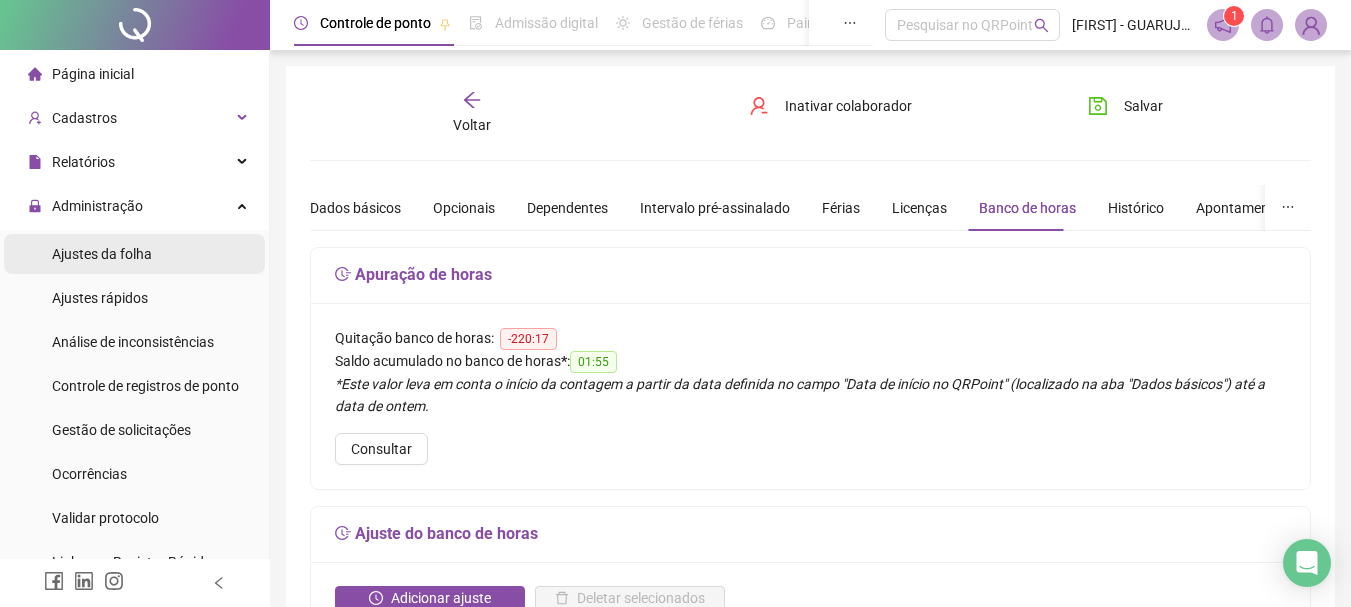 click on "Ajustes da folha" at bounding box center (102, 254) 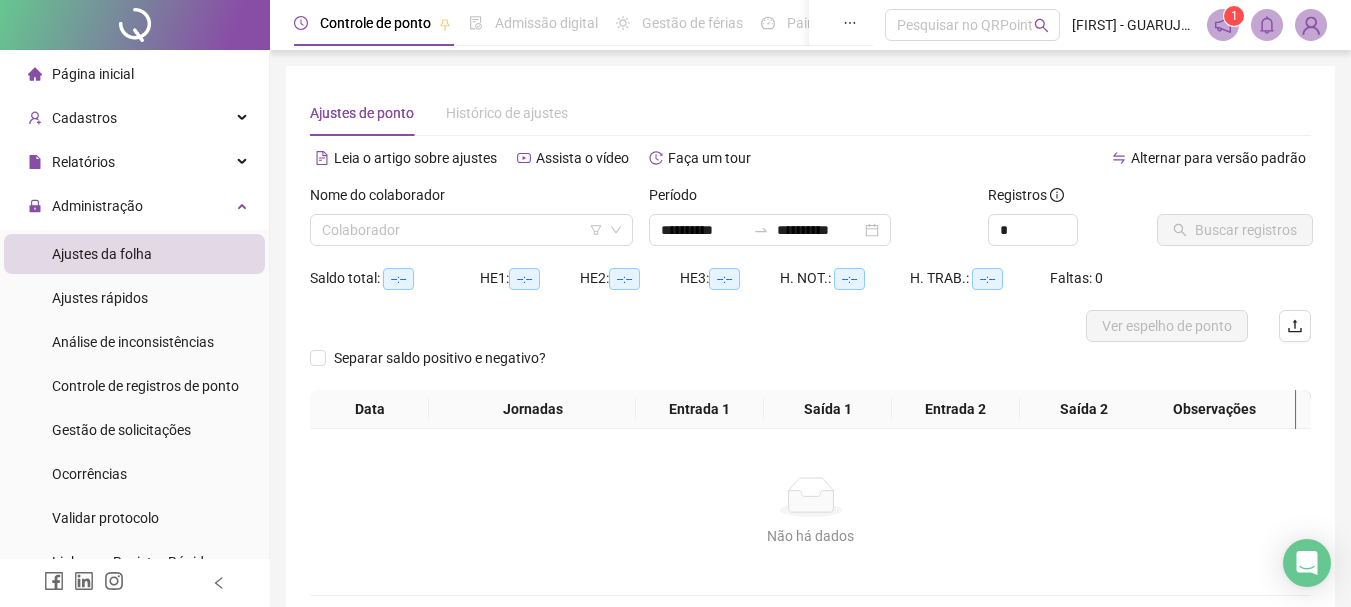click on "Ajustes de ponto" at bounding box center (362, 113) 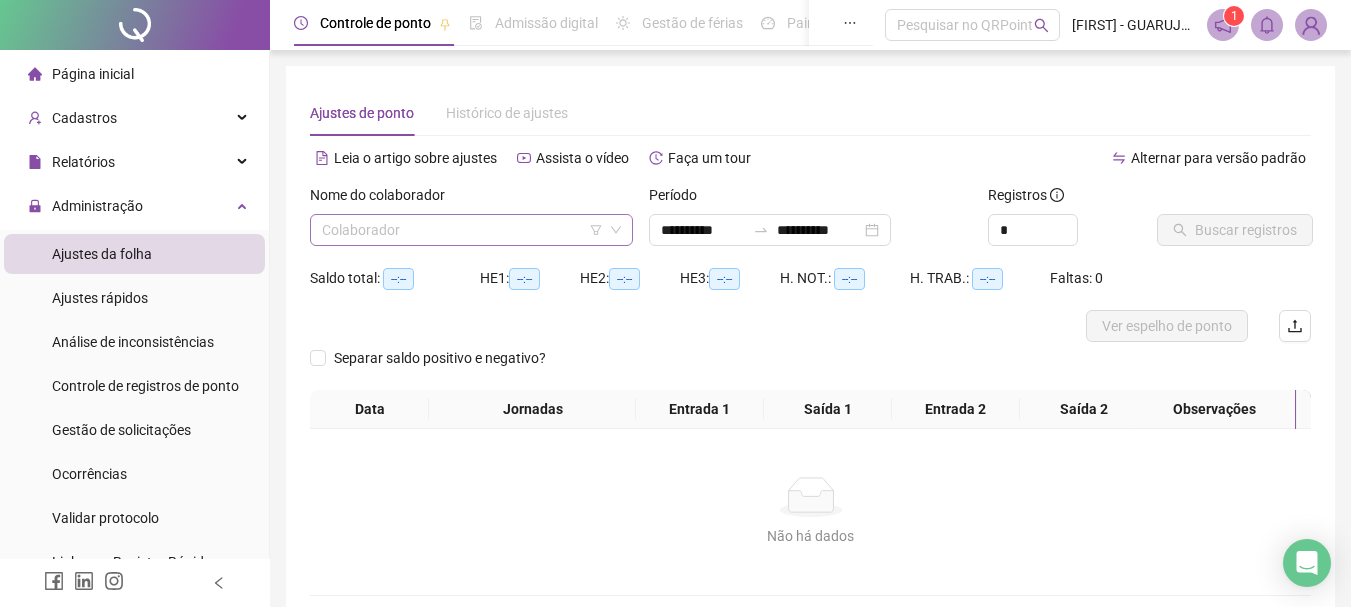 click at bounding box center (462, 230) 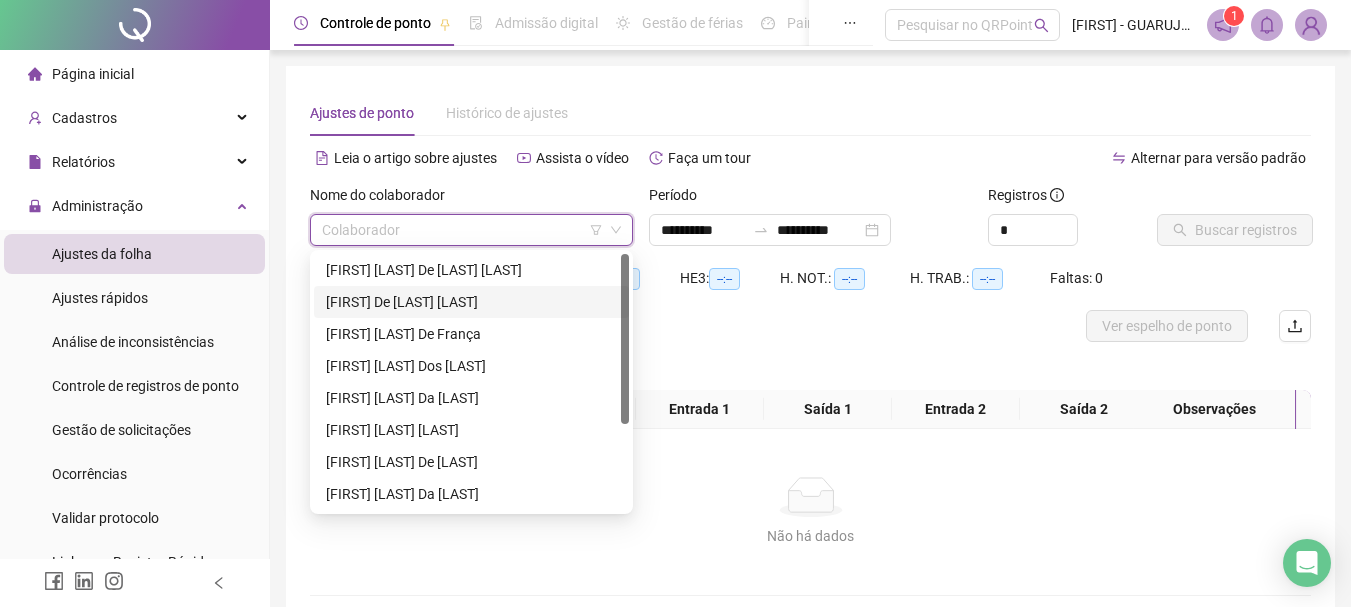 click on "[FIRST] De [LAST] [LAST]" at bounding box center [471, 302] 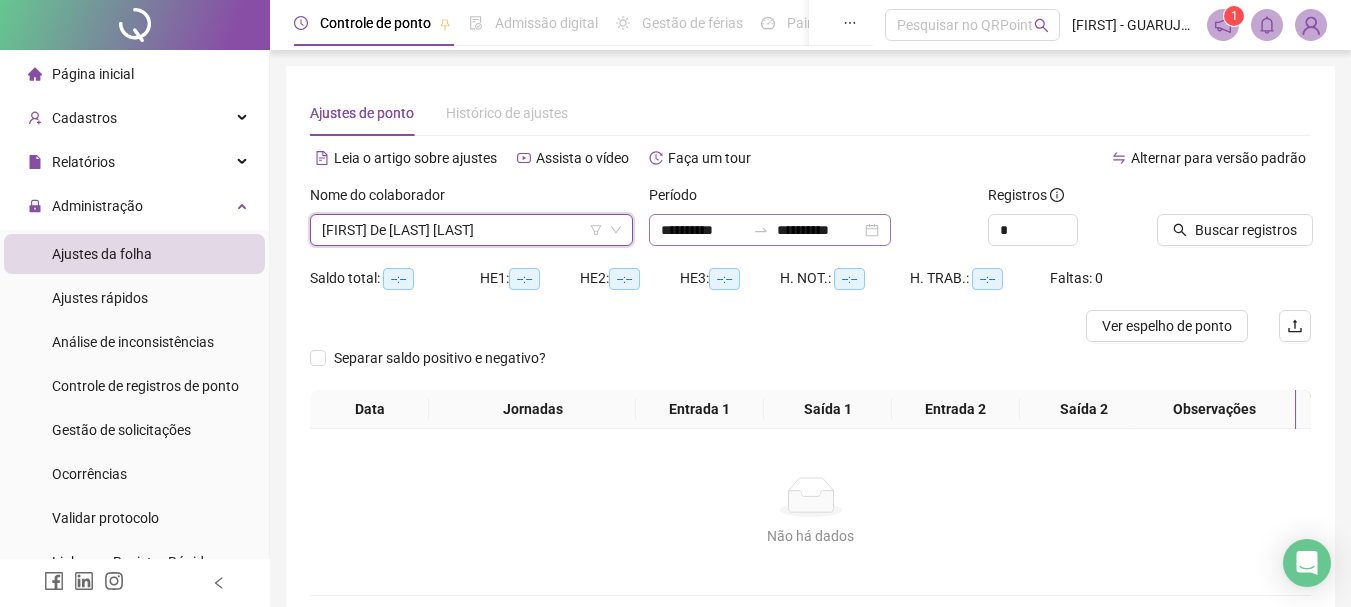 click on "**********" at bounding box center (770, 230) 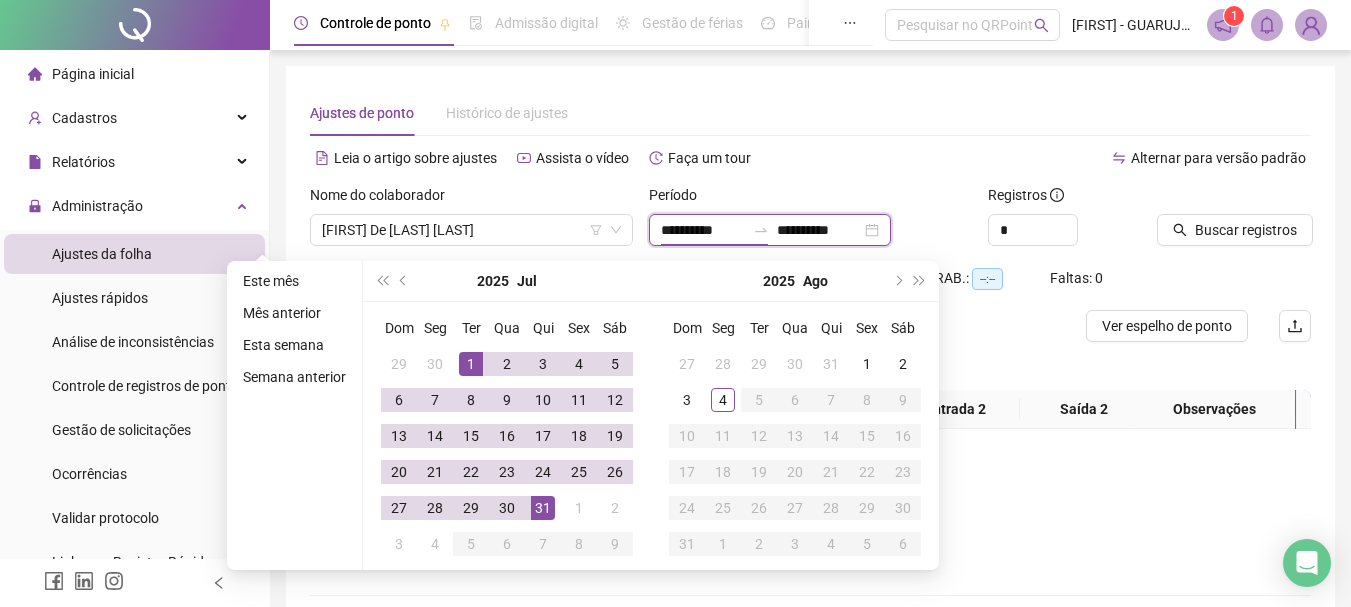 click on "**********" at bounding box center [703, 230] 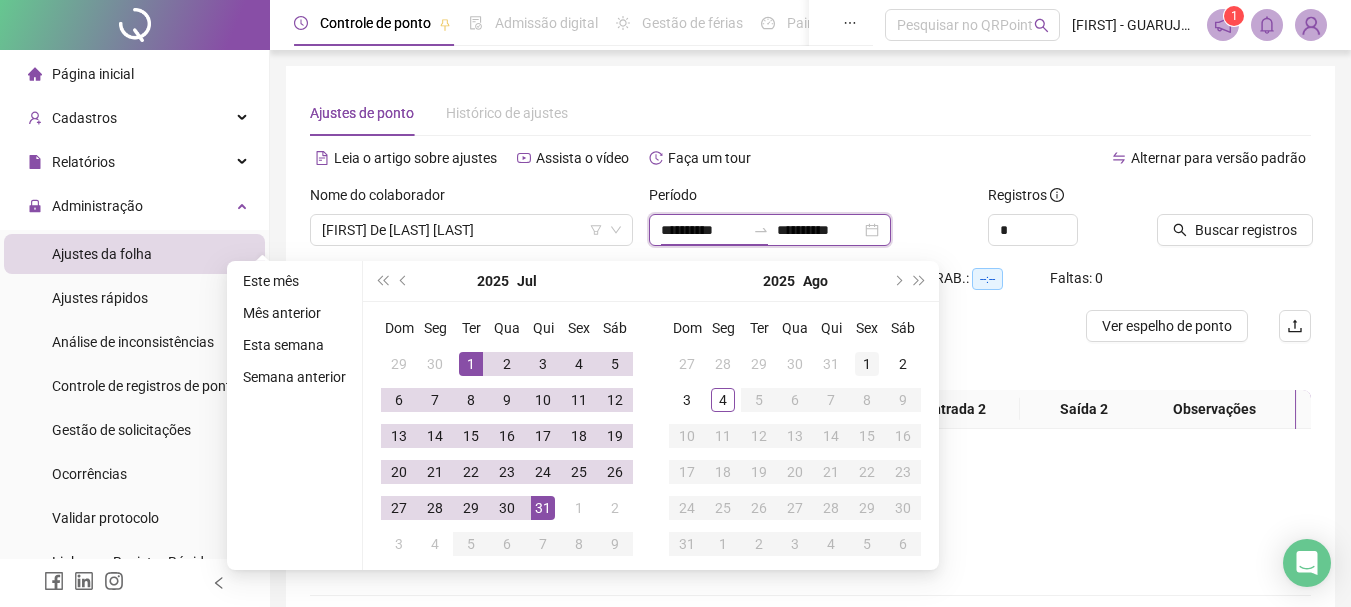 type on "**********" 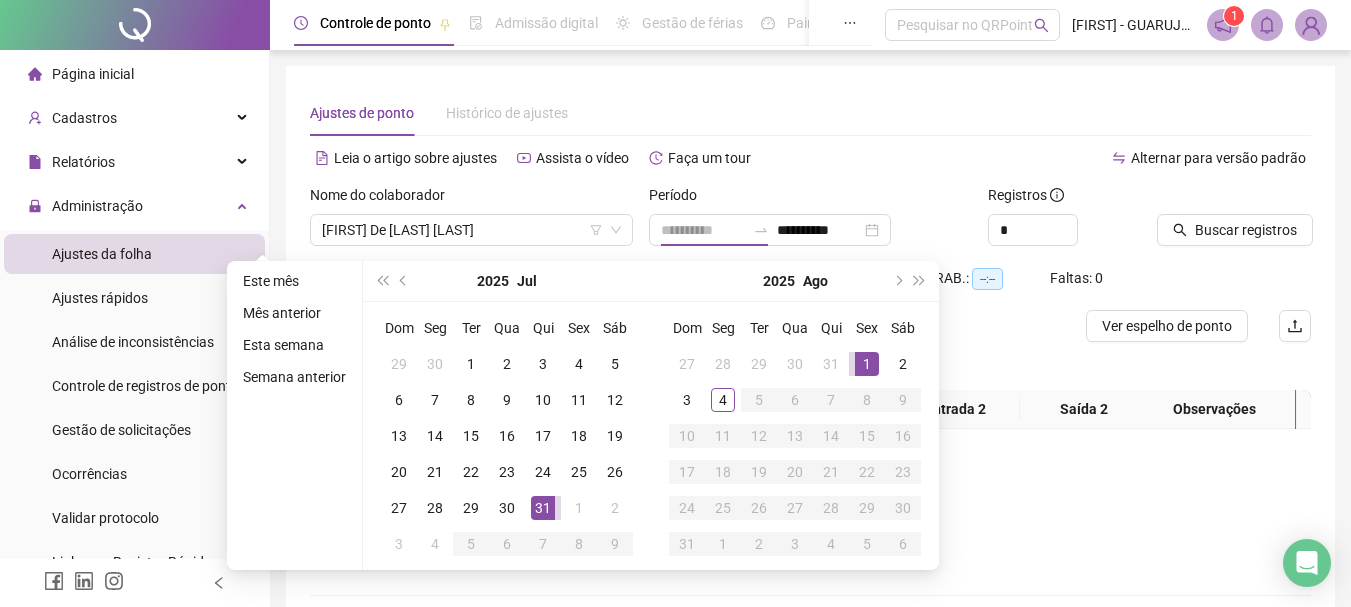 click on "1" at bounding box center [867, 364] 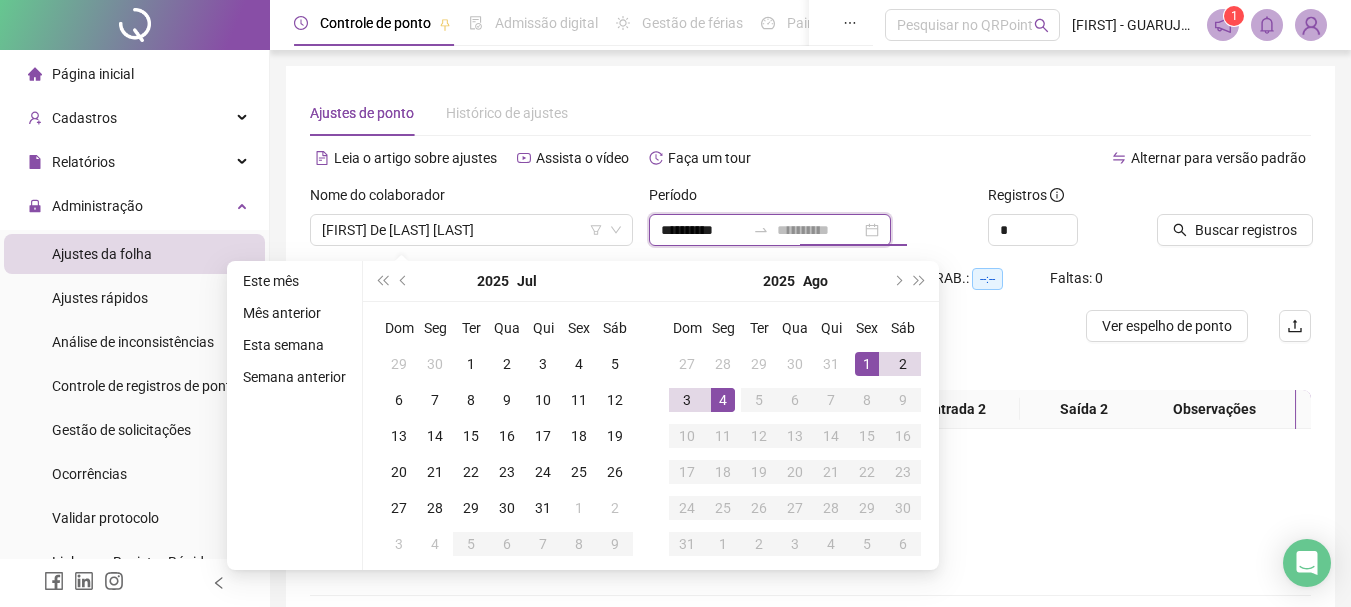 type on "**********" 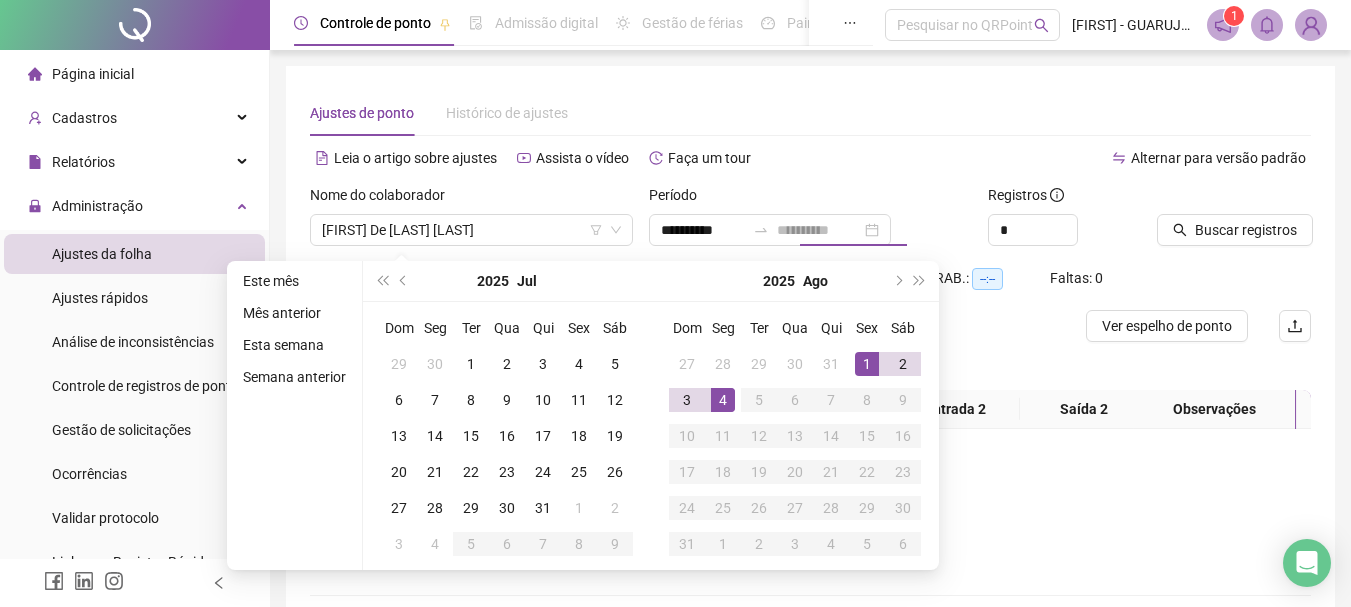 click on "4" at bounding box center [723, 400] 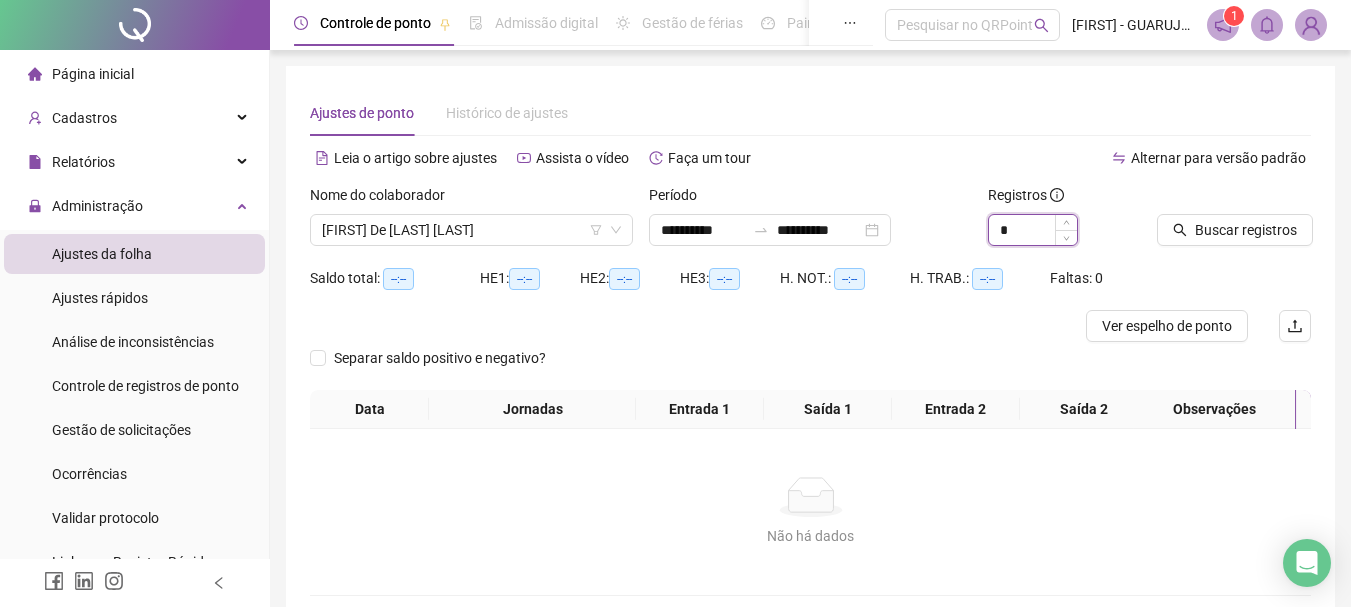 click at bounding box center (1066, 222) 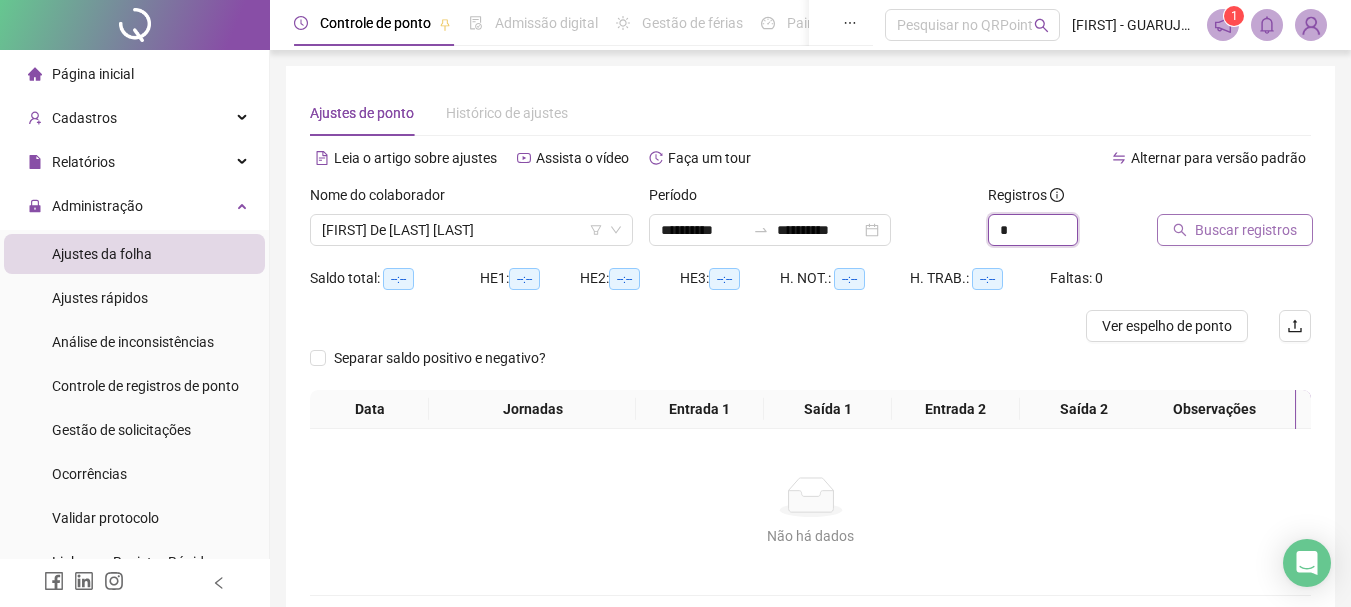 type on "*" 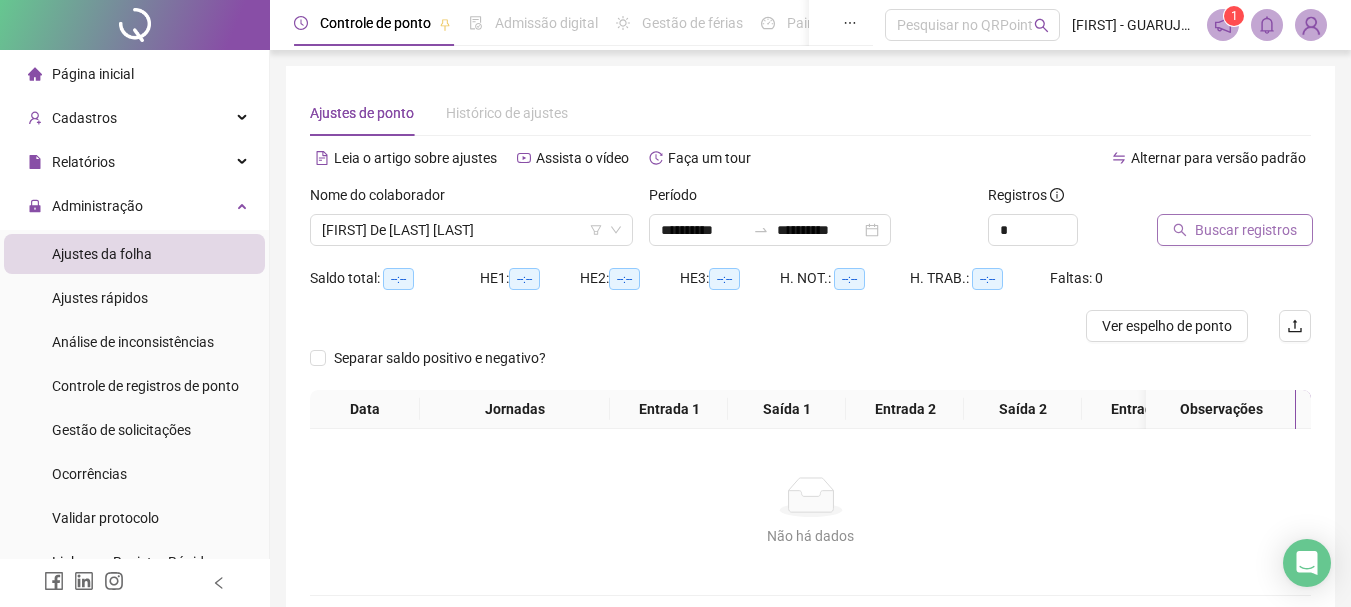 click on "Buscar registros" at bounding box center [1246, 230] 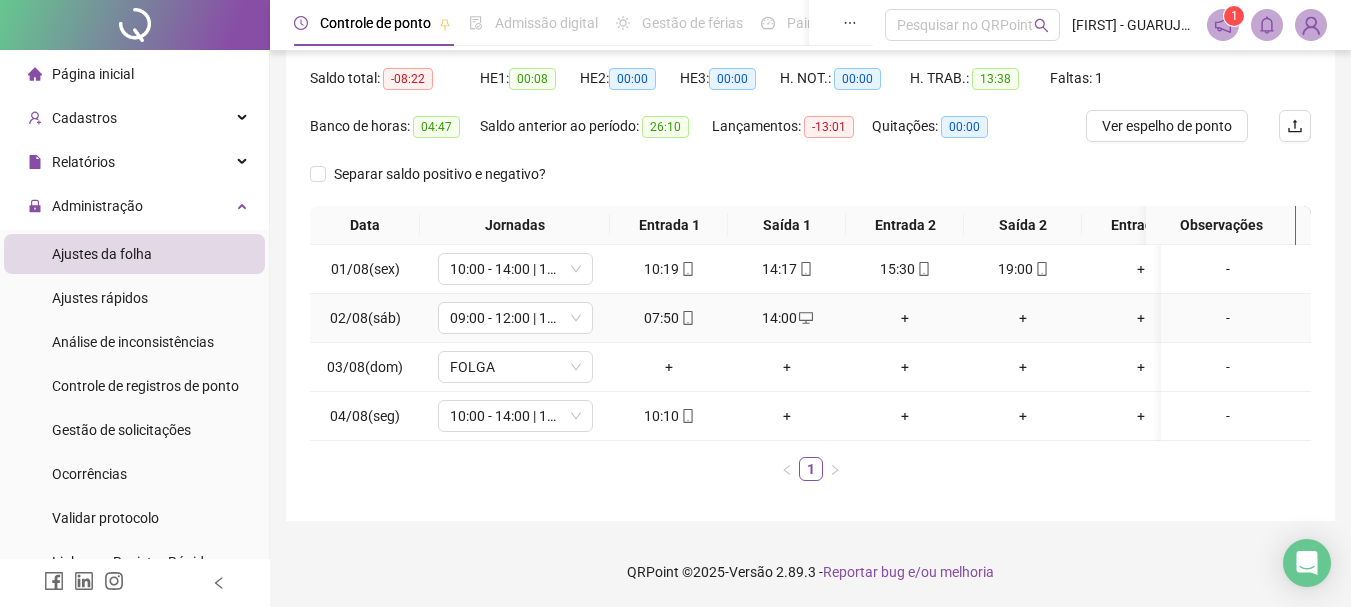 scroll, scrollTop: 15, scrollLeft: 0, axis: vertical 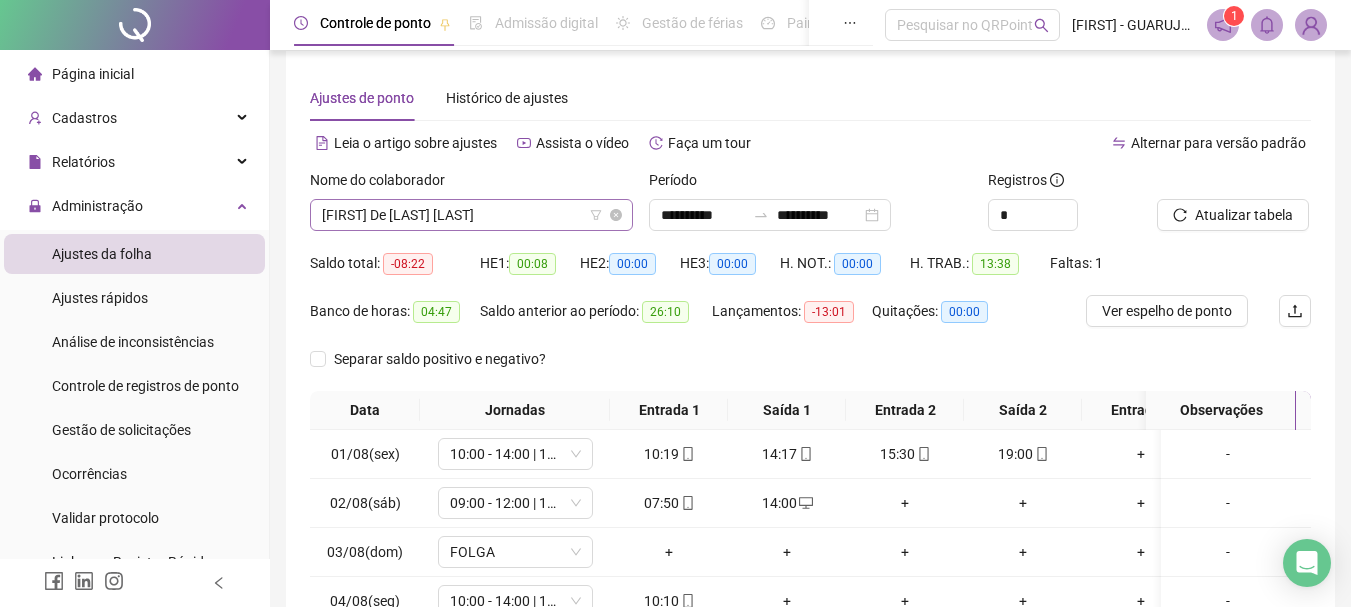 click on "[FIRST] De [LAST] [LAST]" at bounding box center [471, 215] 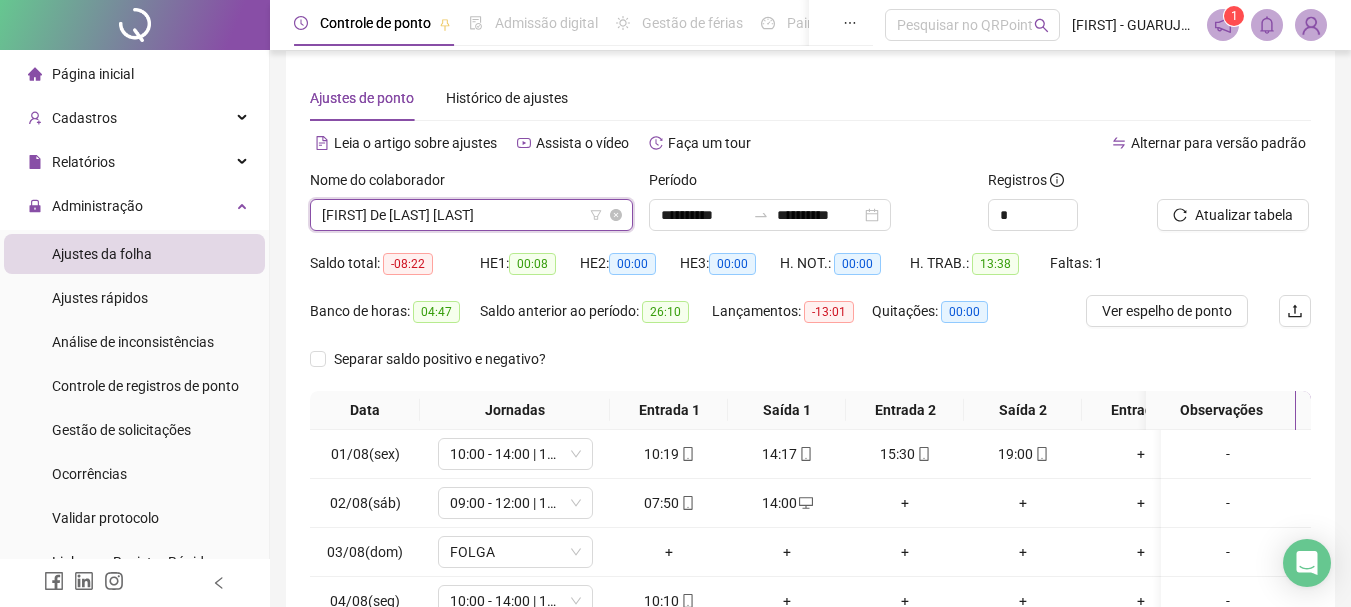 click on "[FIRST] De [LAST] [LAST]" at bounding box center [471, 215] 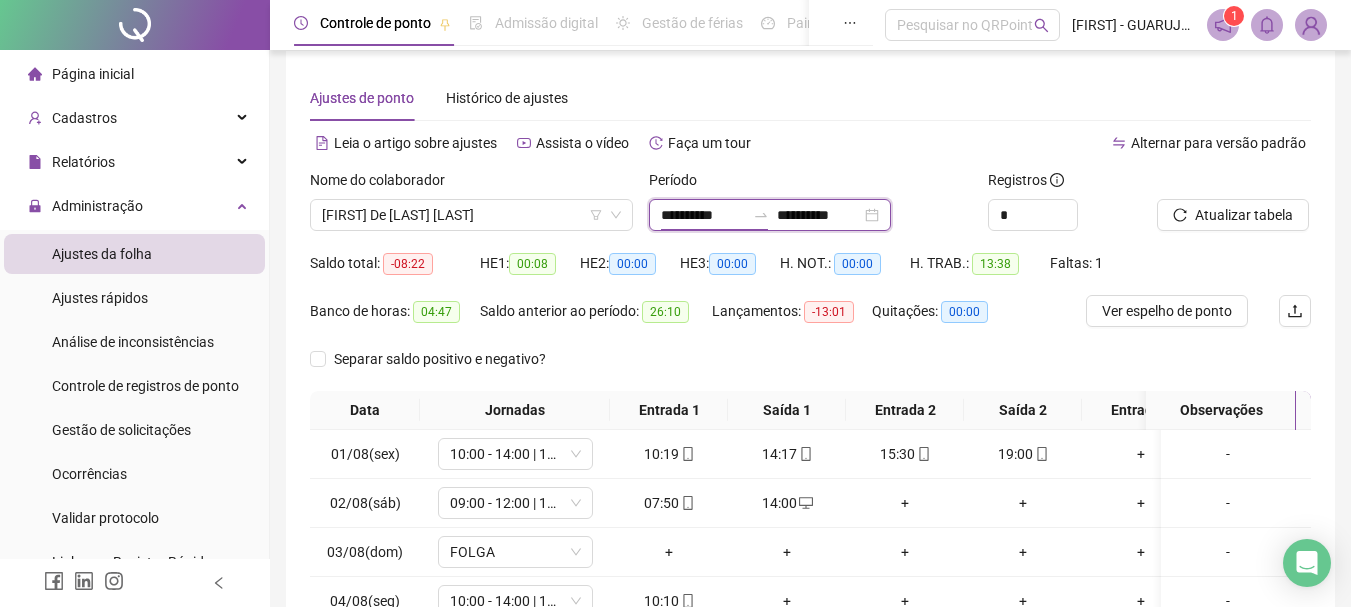 click on "**********" at bounding box center (703, 215) 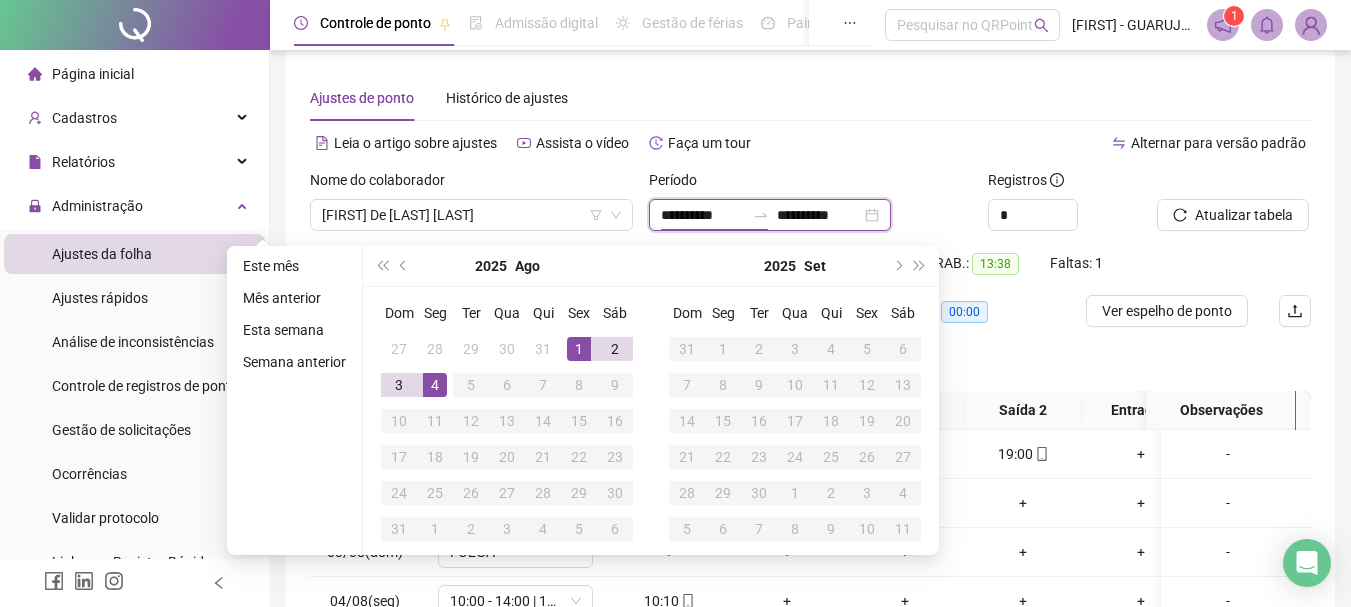 type on "**********" 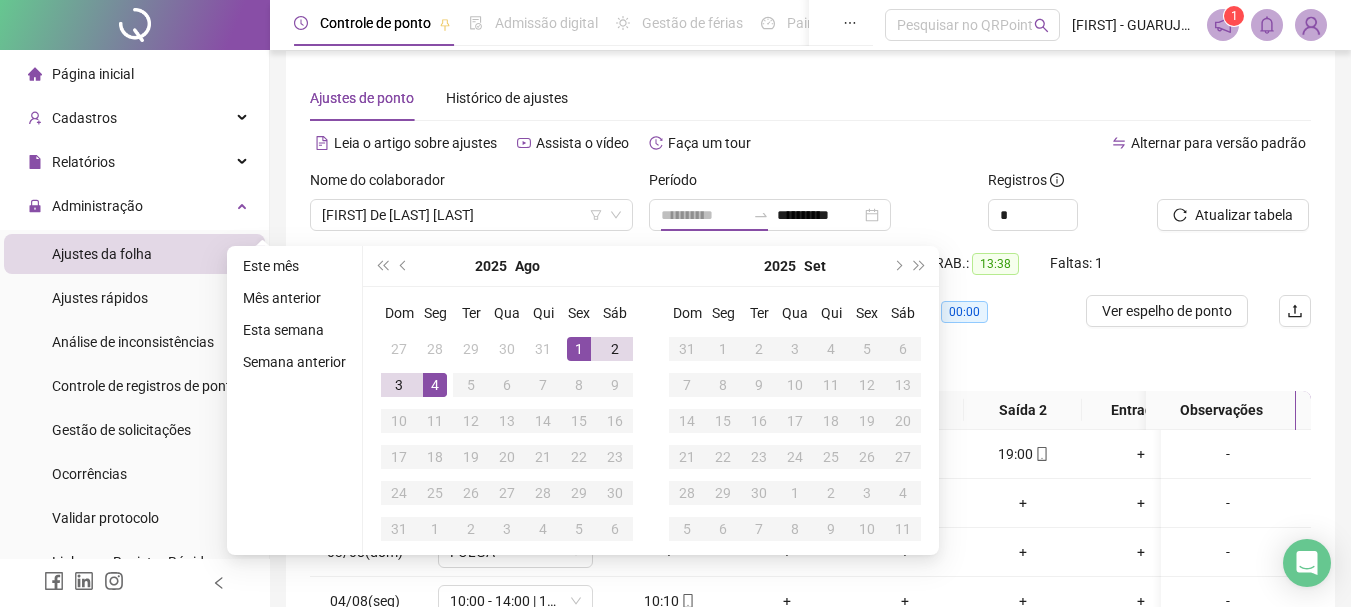 click on "1" at bounding box center [579, 349] 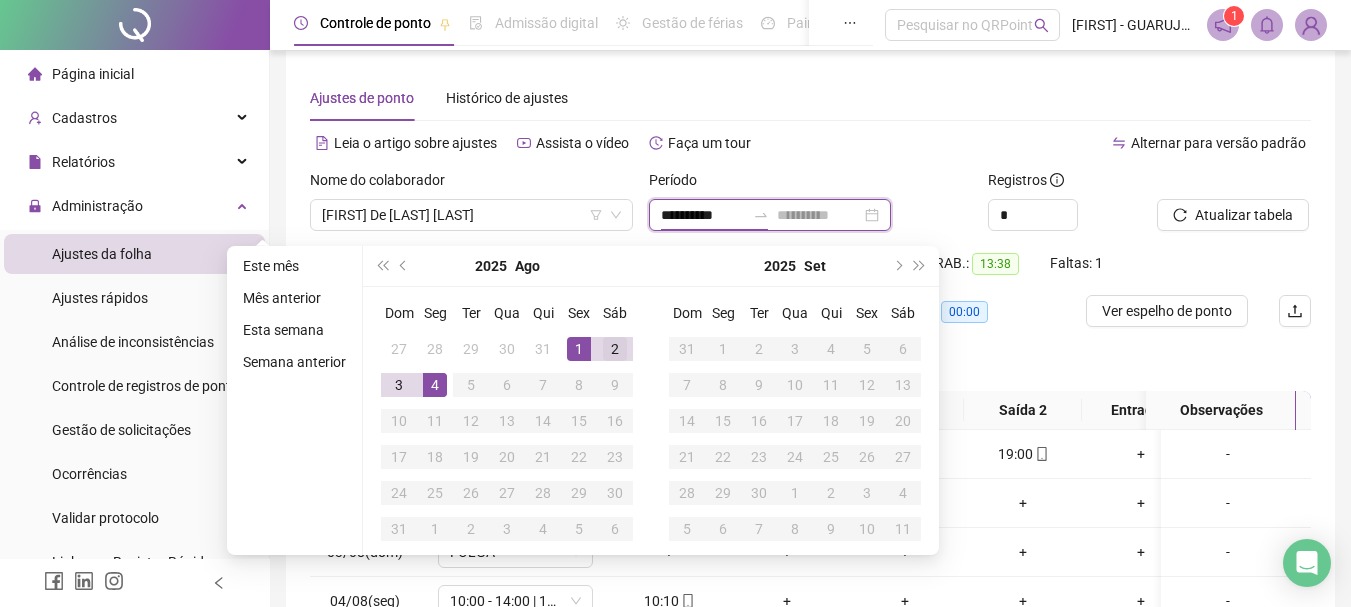 type on "**********" 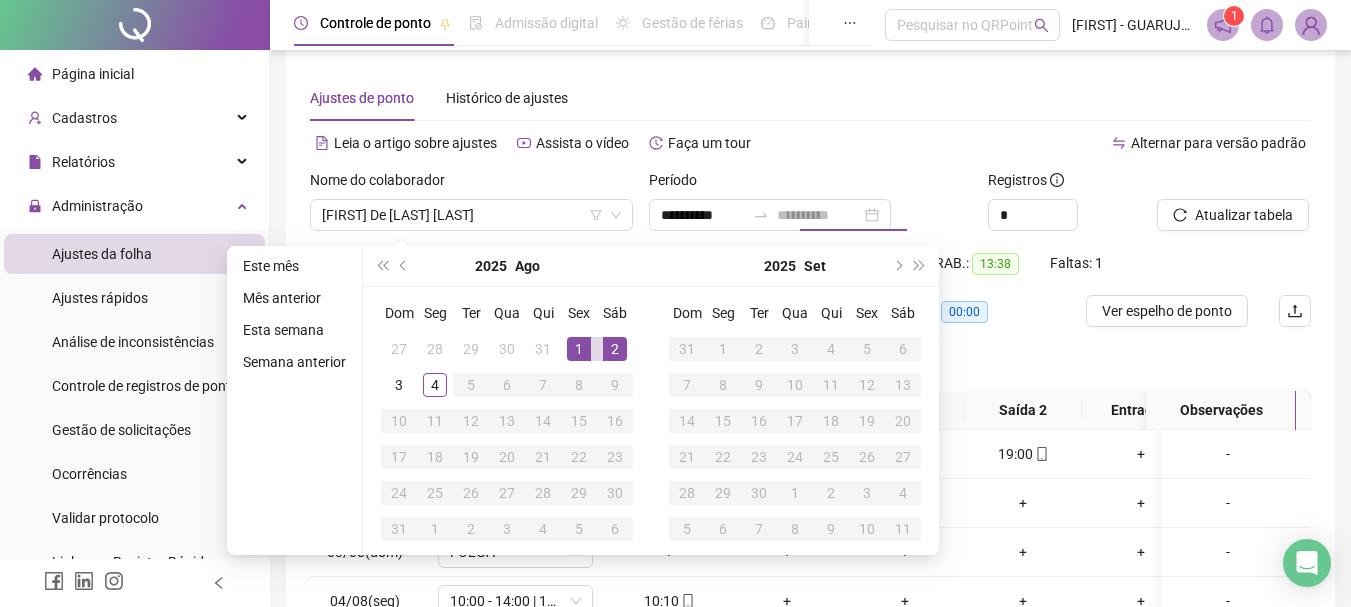 click on "2" at bounding box center [615, 349] 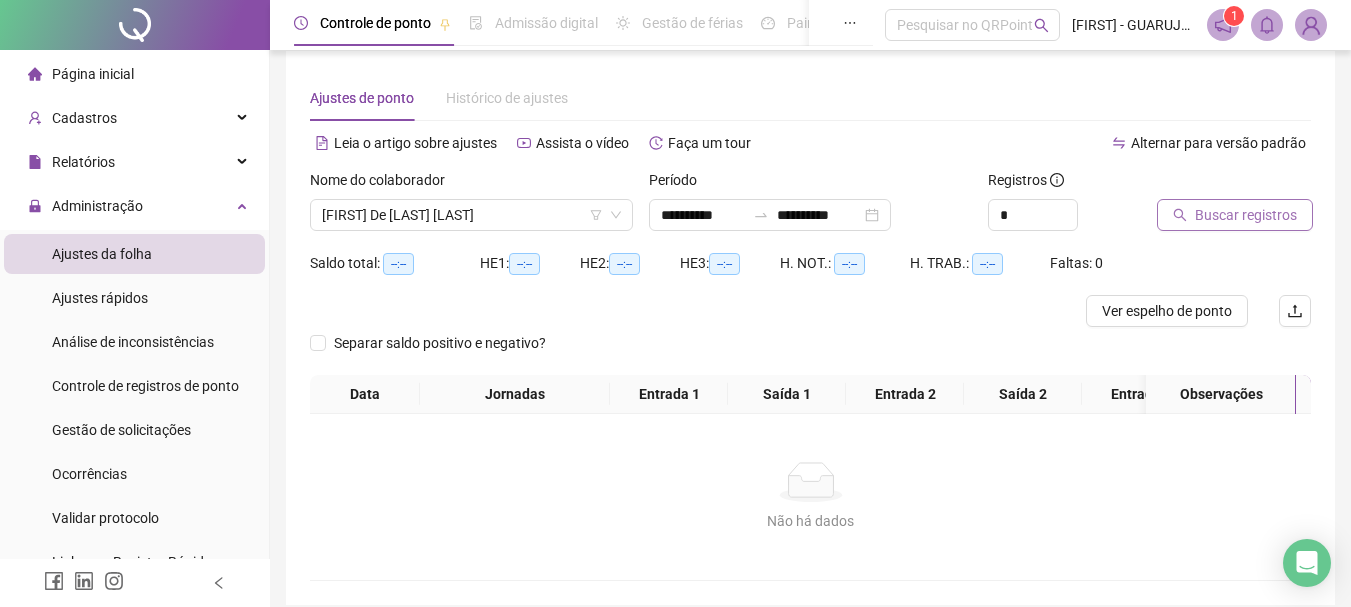 click on "Buscar registros" at bounding box center [1235, 215] 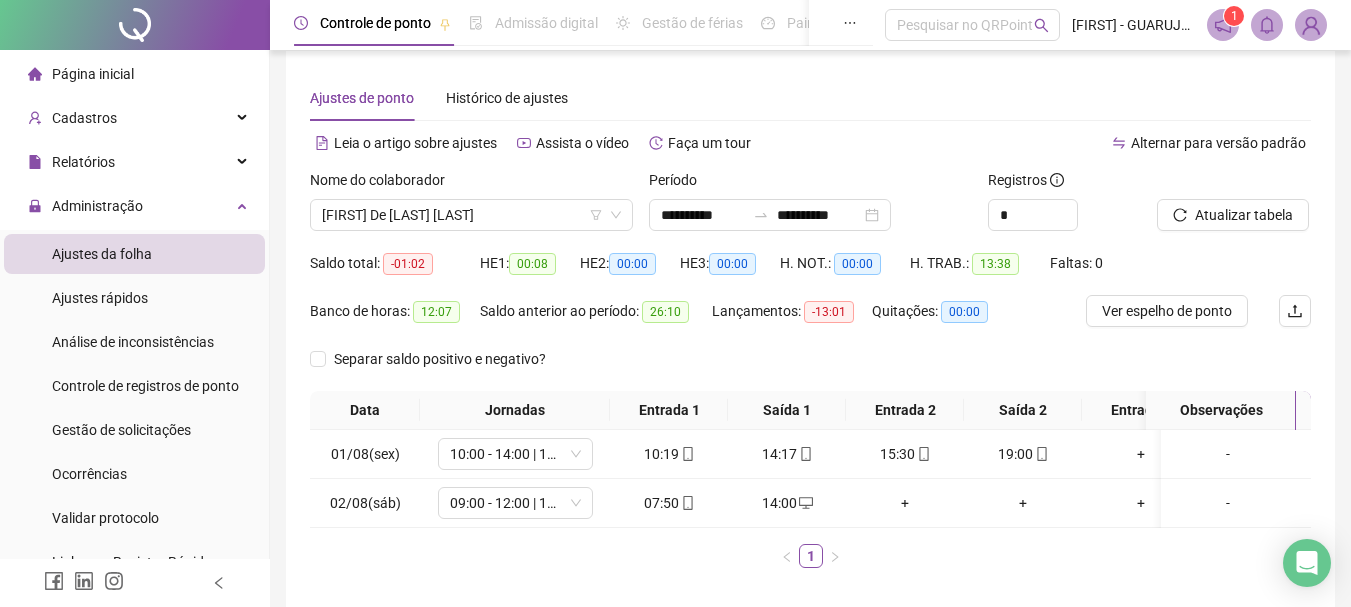 click on "Página inicial" at bounding box center [93, 74] 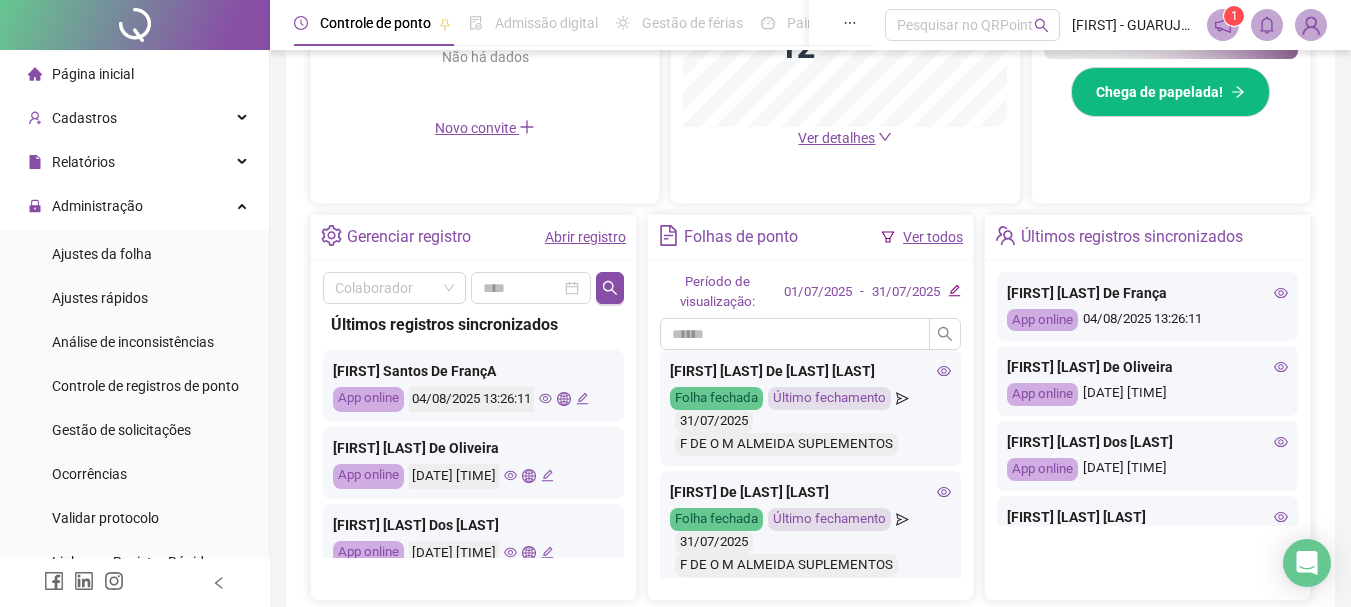 scroll, scrollTop: 615, scrollLeft: 0, axis: vertical 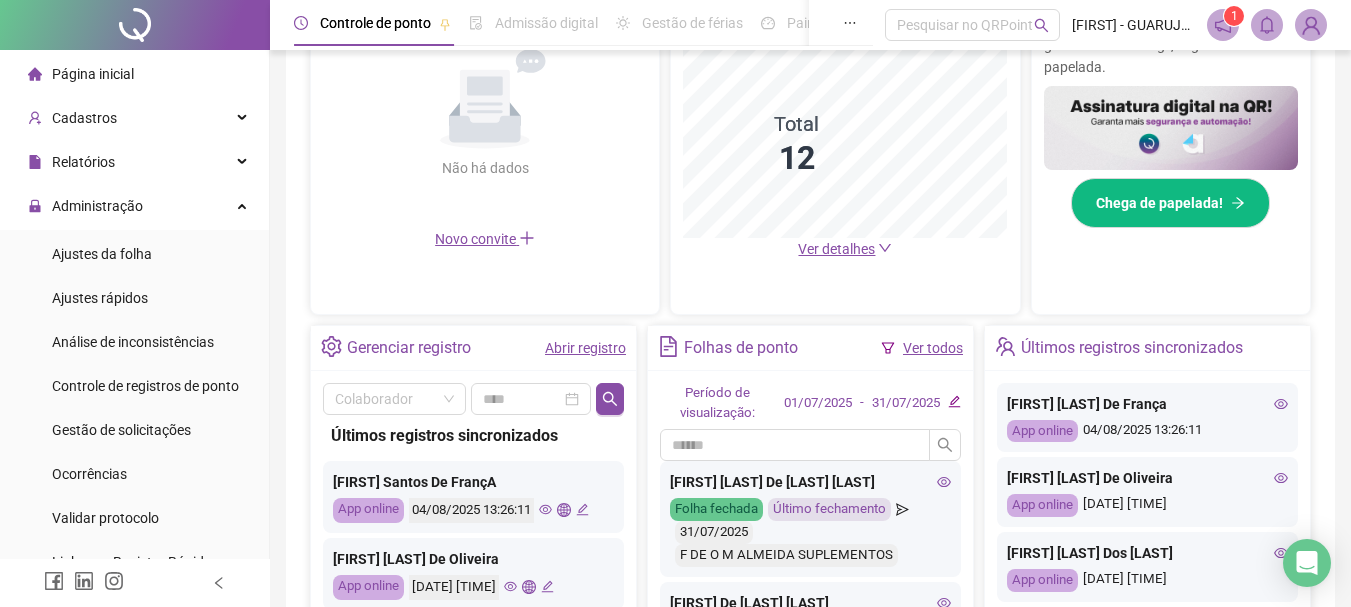 click on "Ver detalhes" at bounding box center (836, 249) 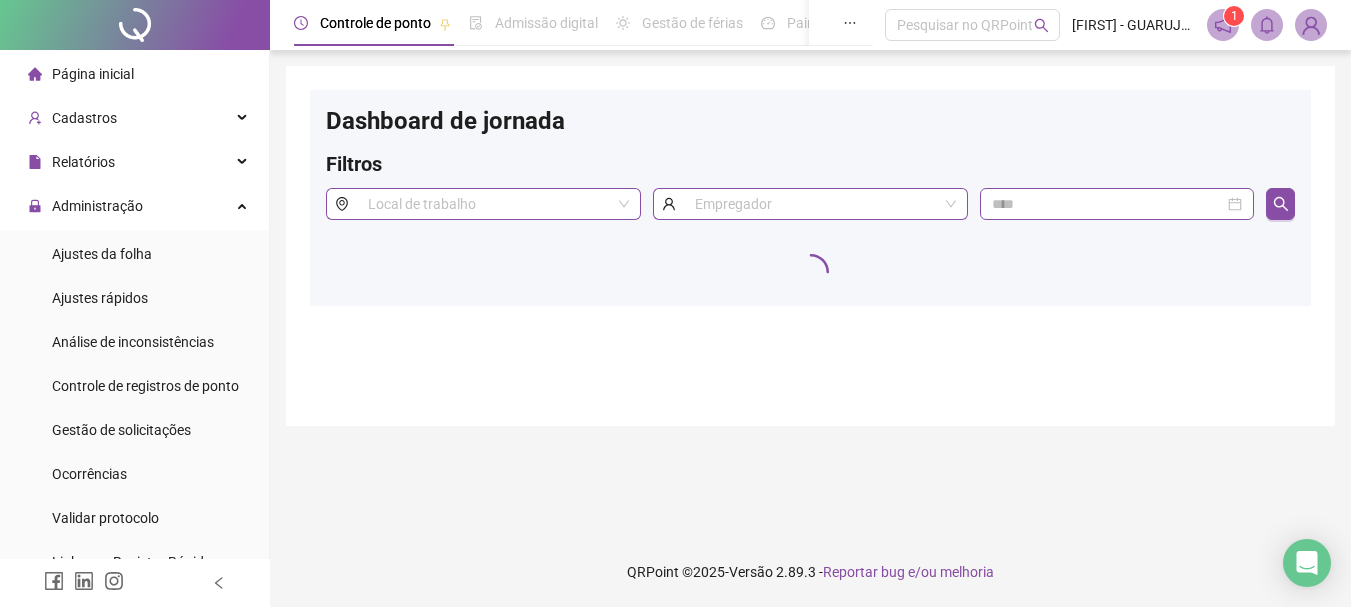 scroll, scrollTop: 0, scrollLeft: 0, axis: both 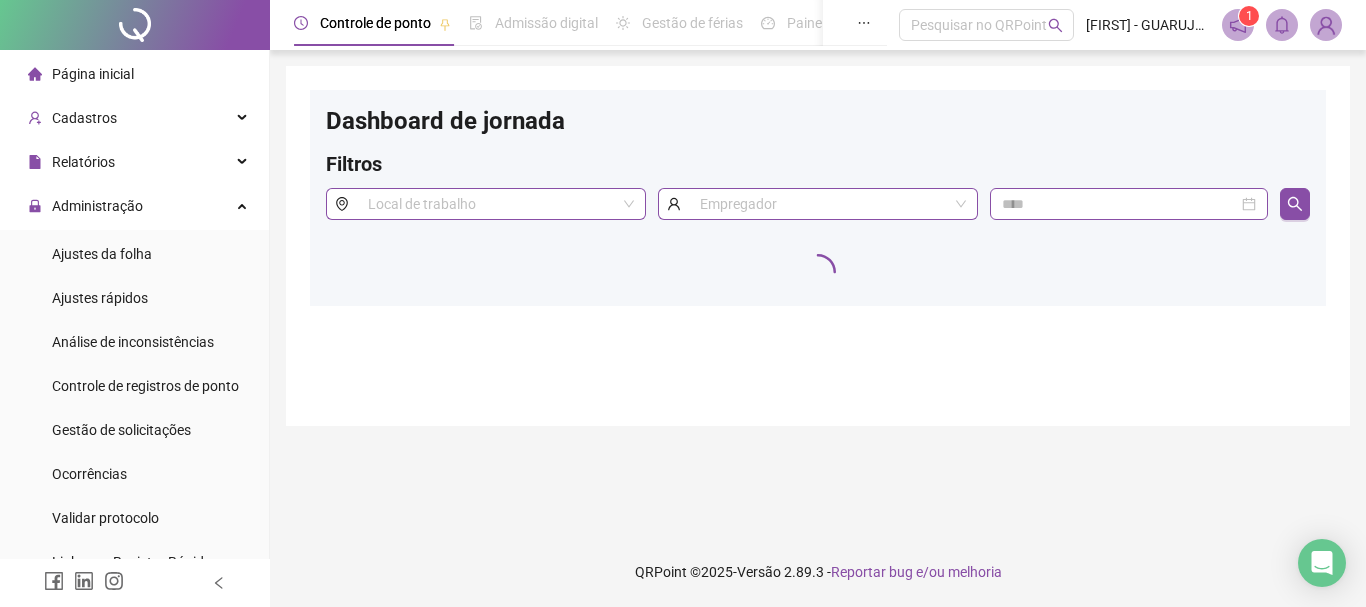 click on "Página inicial Cadastros Empregadores Locais de trabalho Escalas Colaboradores Grupos de acesso Calendário de feriados Regras de horas Relatórios Listagem de colaboradores Listagem de atrasos Folha de ponto Listagem de registros Resumo da jornada Localização de registros Banco de Horas Escalas de trabalho Relatório de solicitações Administração Ajustes da folha Ajustes rápidos Análise de inconsistências Controle de registros de ponto Gestão de solicitações Ocorrências Validar protocolo Link para Registro Rápido Exportações Integrações Aceite de uso Atestado técnico Gerar QRCode Financeiro Central de ajuda Clube QR - Beneficios" at bounding box center [135, 496] 